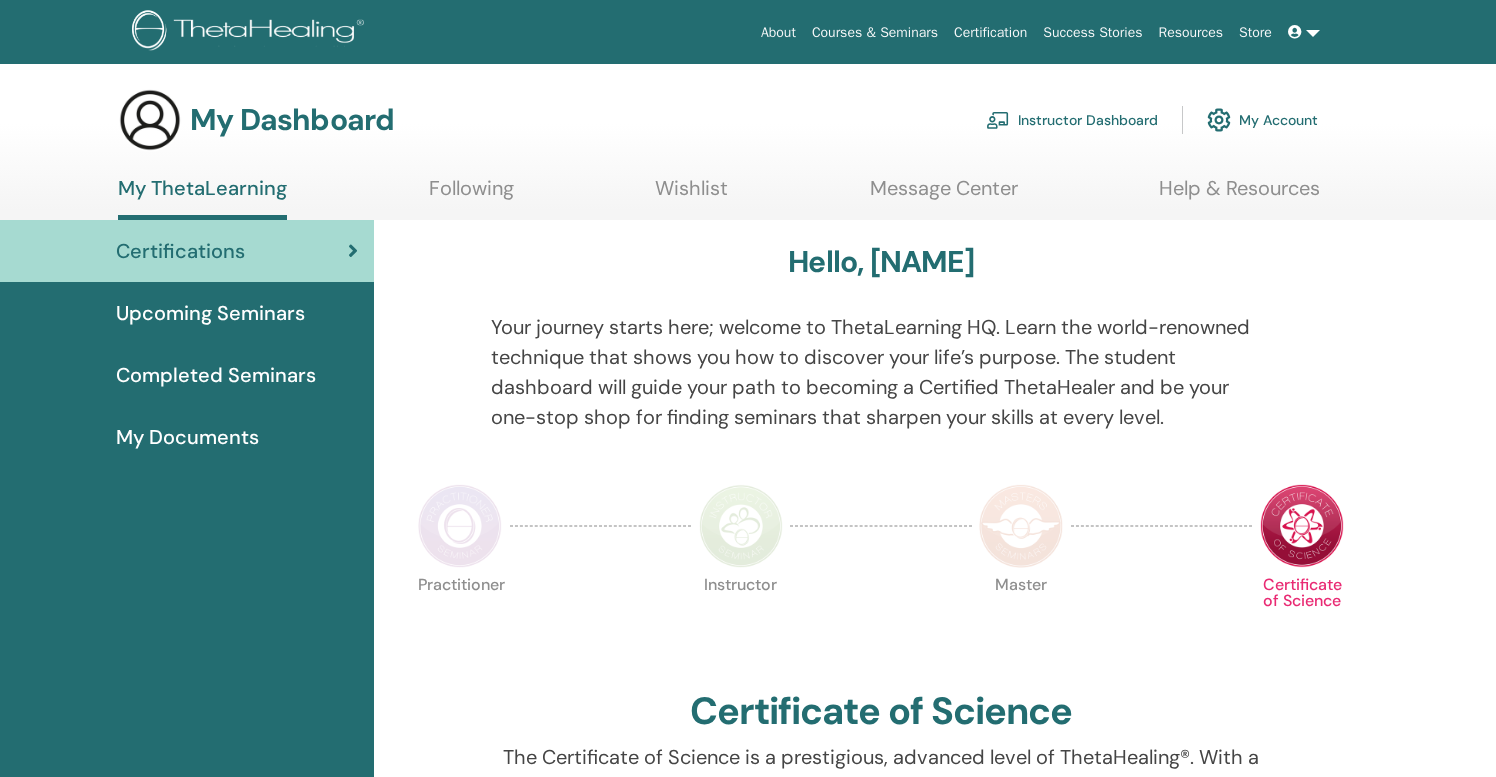 scroll, scrollTop: 0, scrollLeft: 0, axis: both 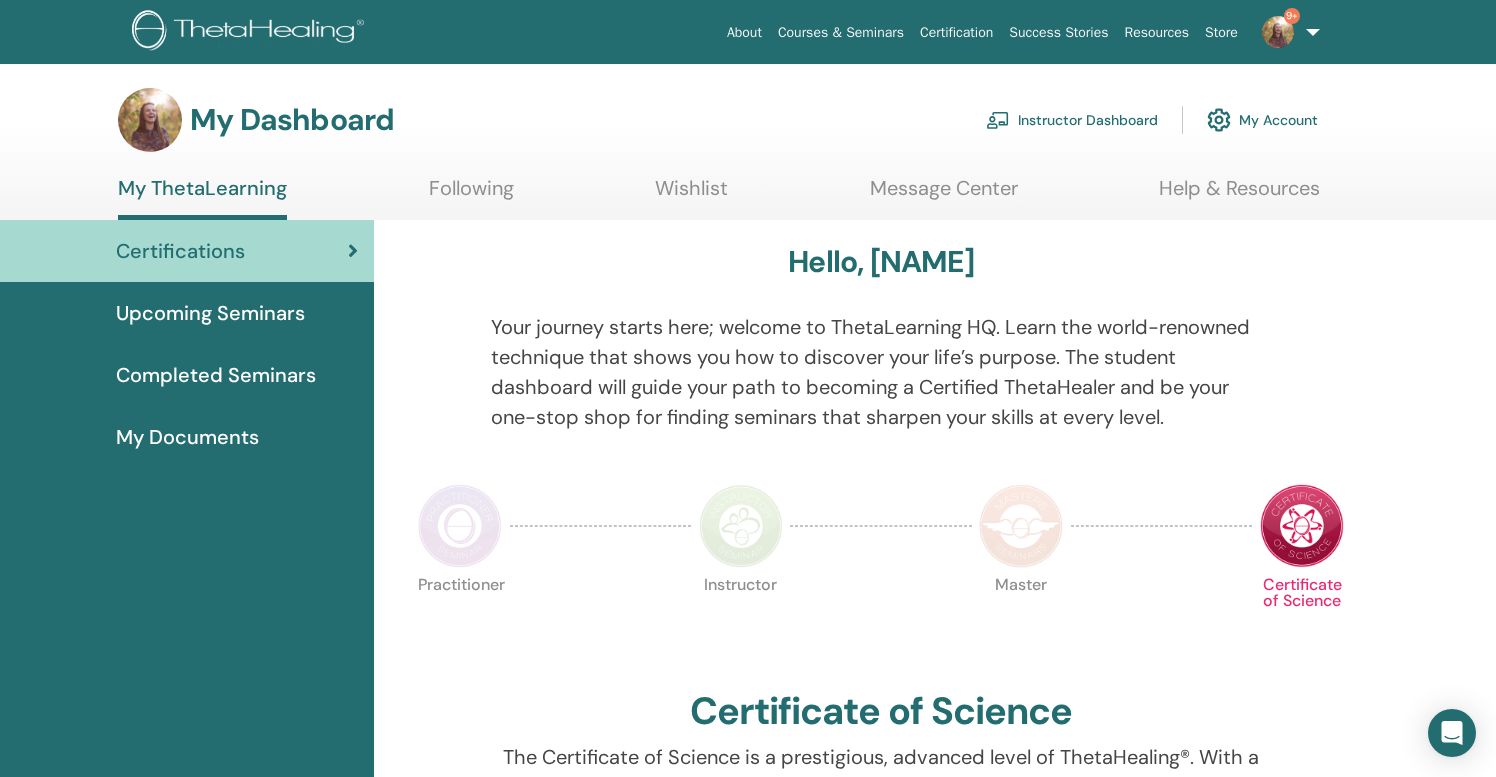 click on "Instructor Dashboard" at bounding box center [1072, 120] 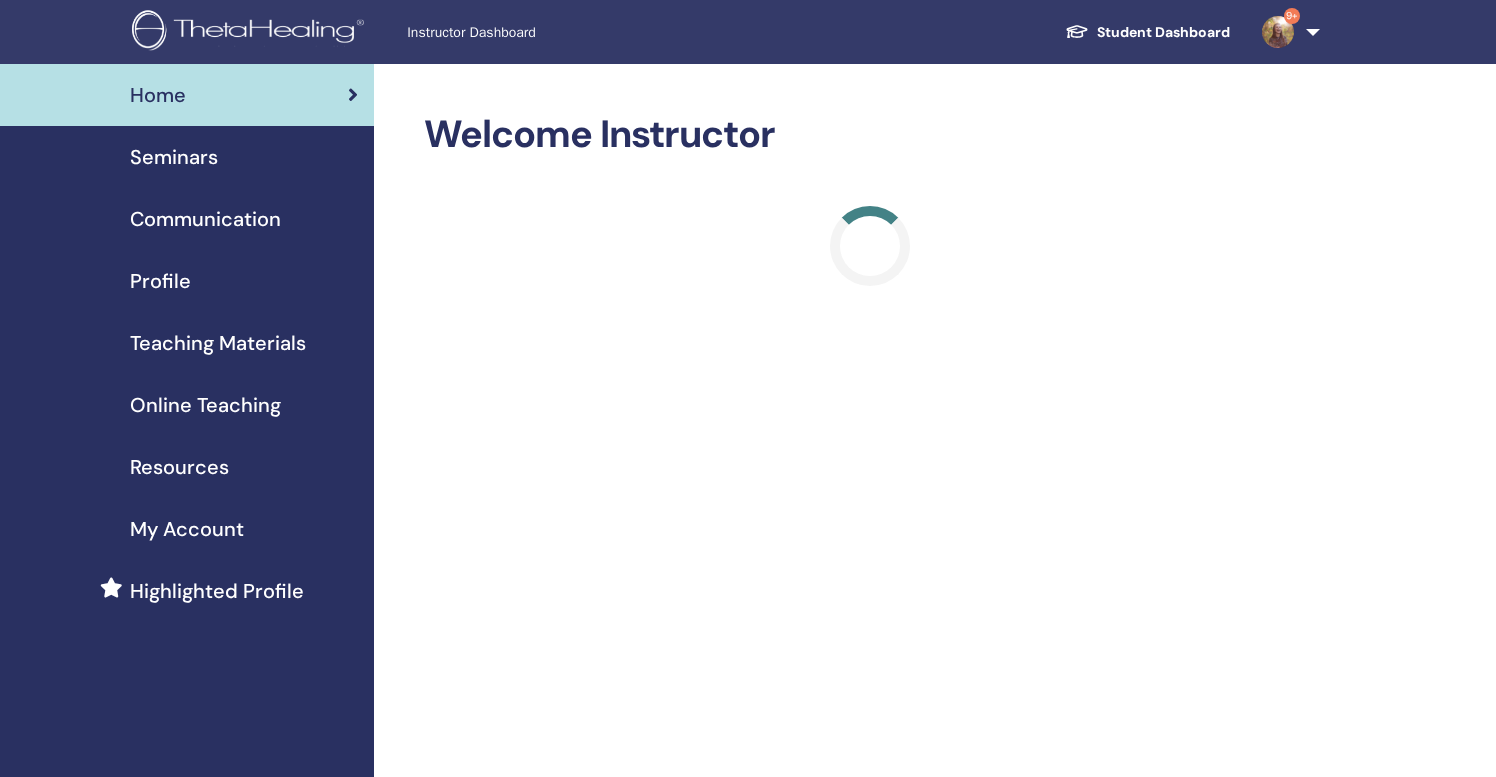 scroll, scrollTop: 0, scrollLeft: 0, axis: both 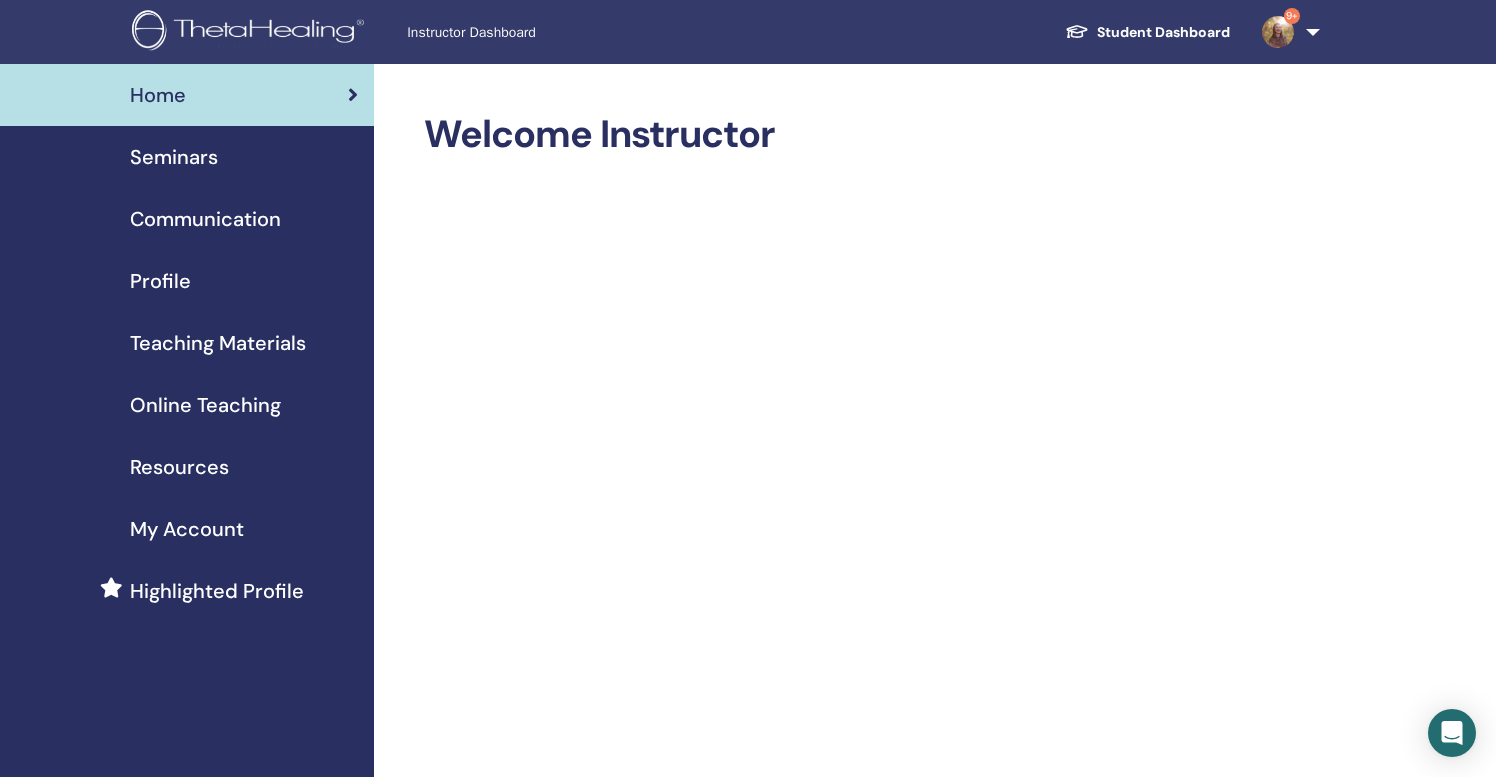 click on "Seminars" at bounding box center (174, 157) 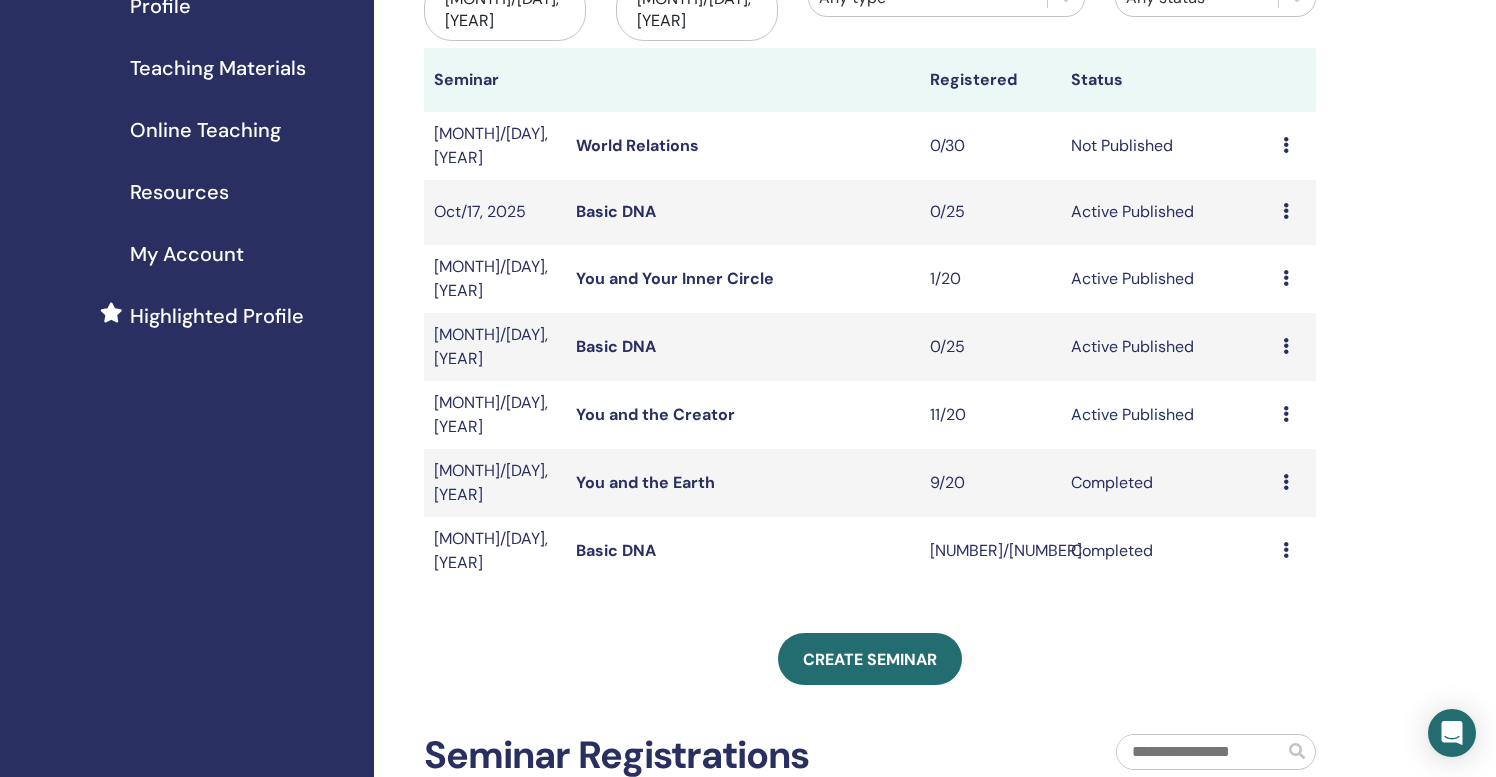 scroll, scrollTop: 276, scrollLeft: 0, axis: vertical 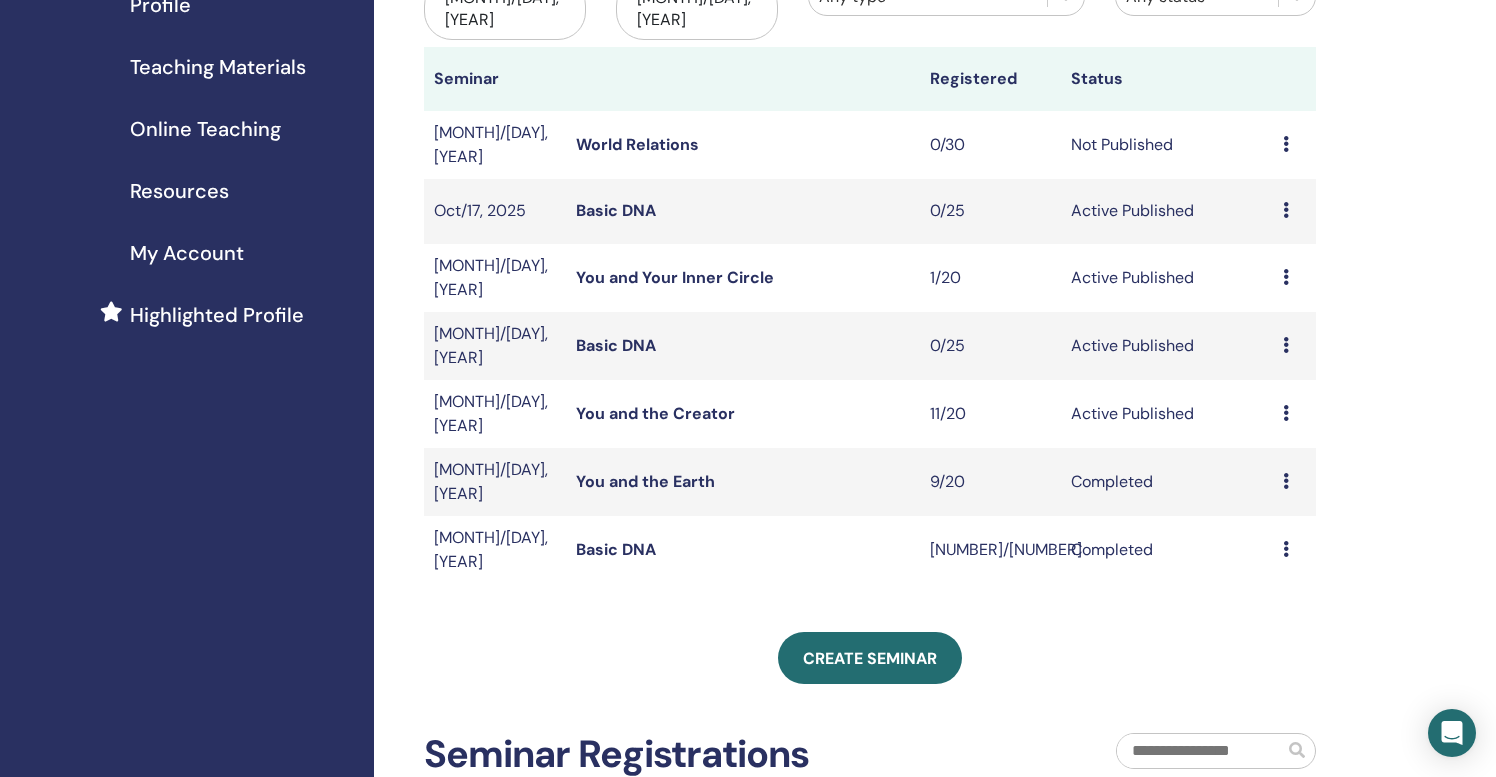 click on "You and the Creator" at bounding box center (655, 413) 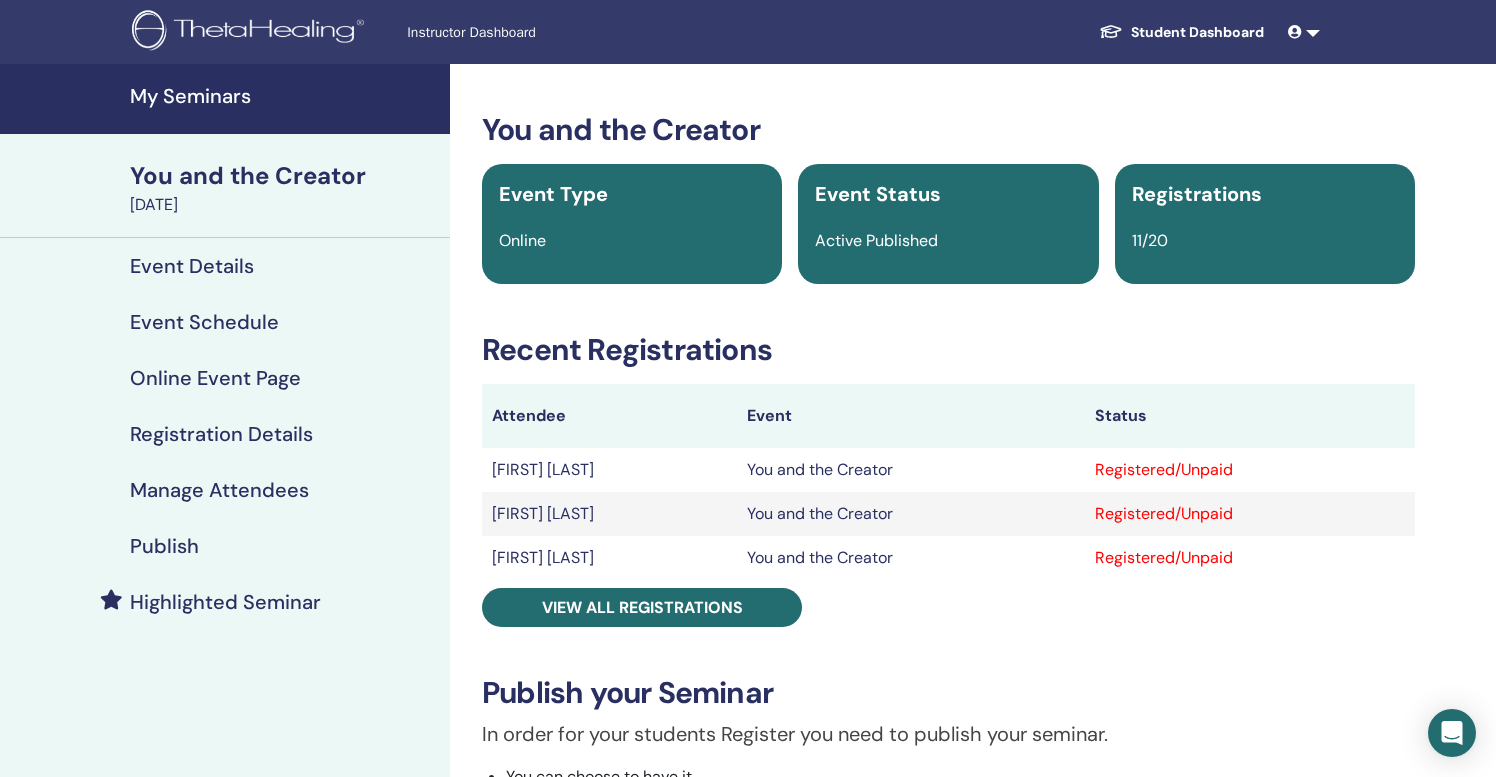 scroll, scrollTop: 0, scrollLeft: 0, axis: both 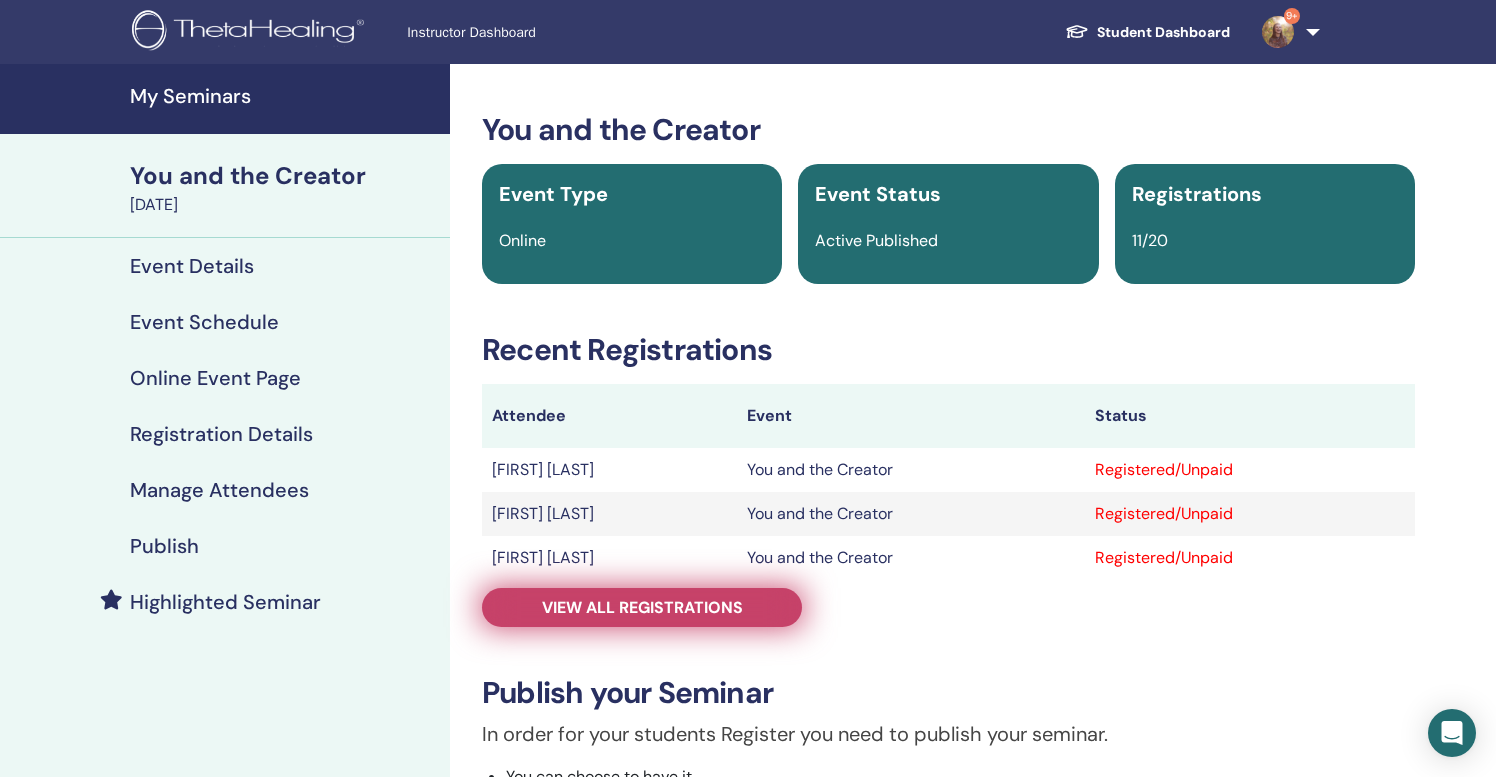 click on "View all registrations" at bounding box center [642, 607] 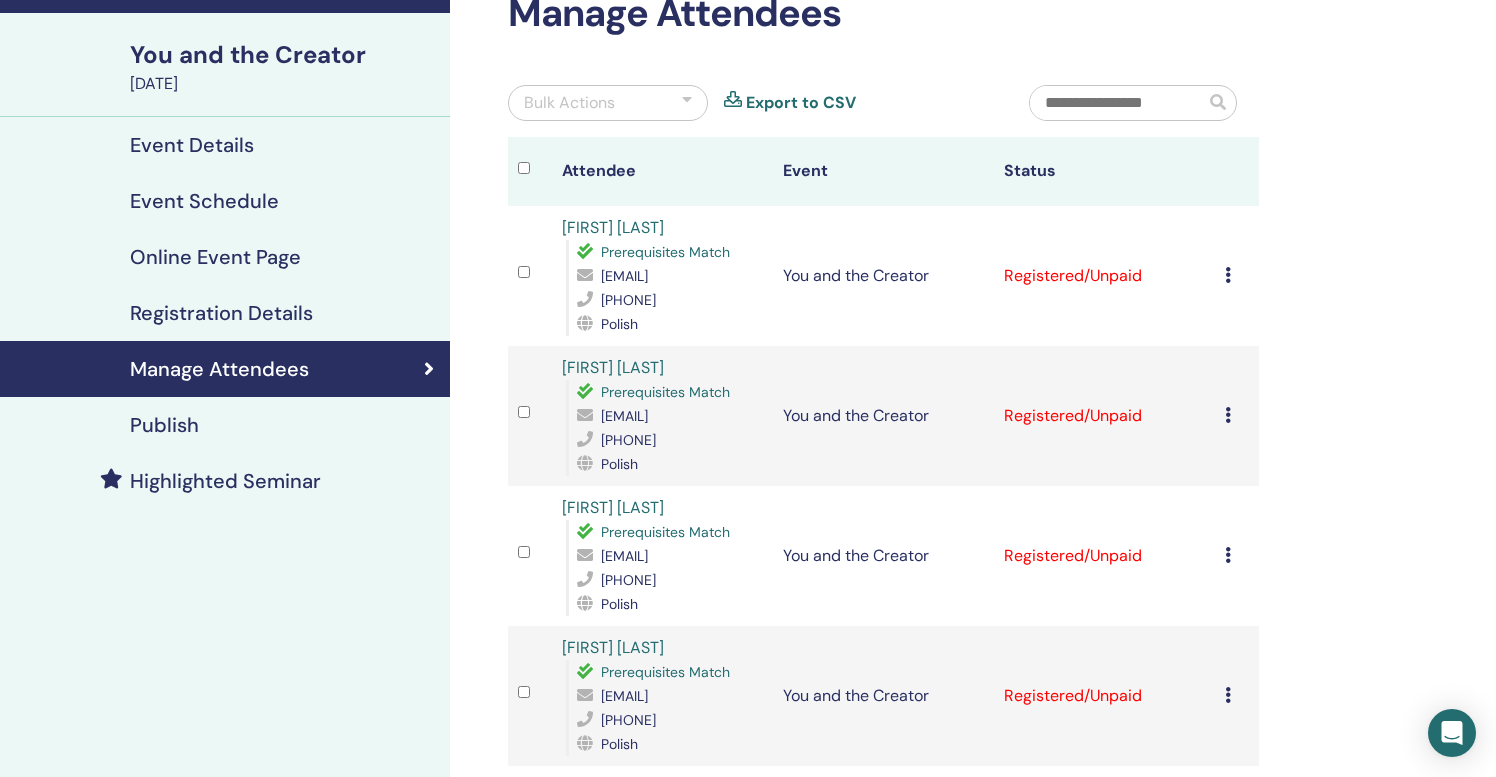 scroll, scrollTop: 121, scrollLeft: 0, axis: vertical 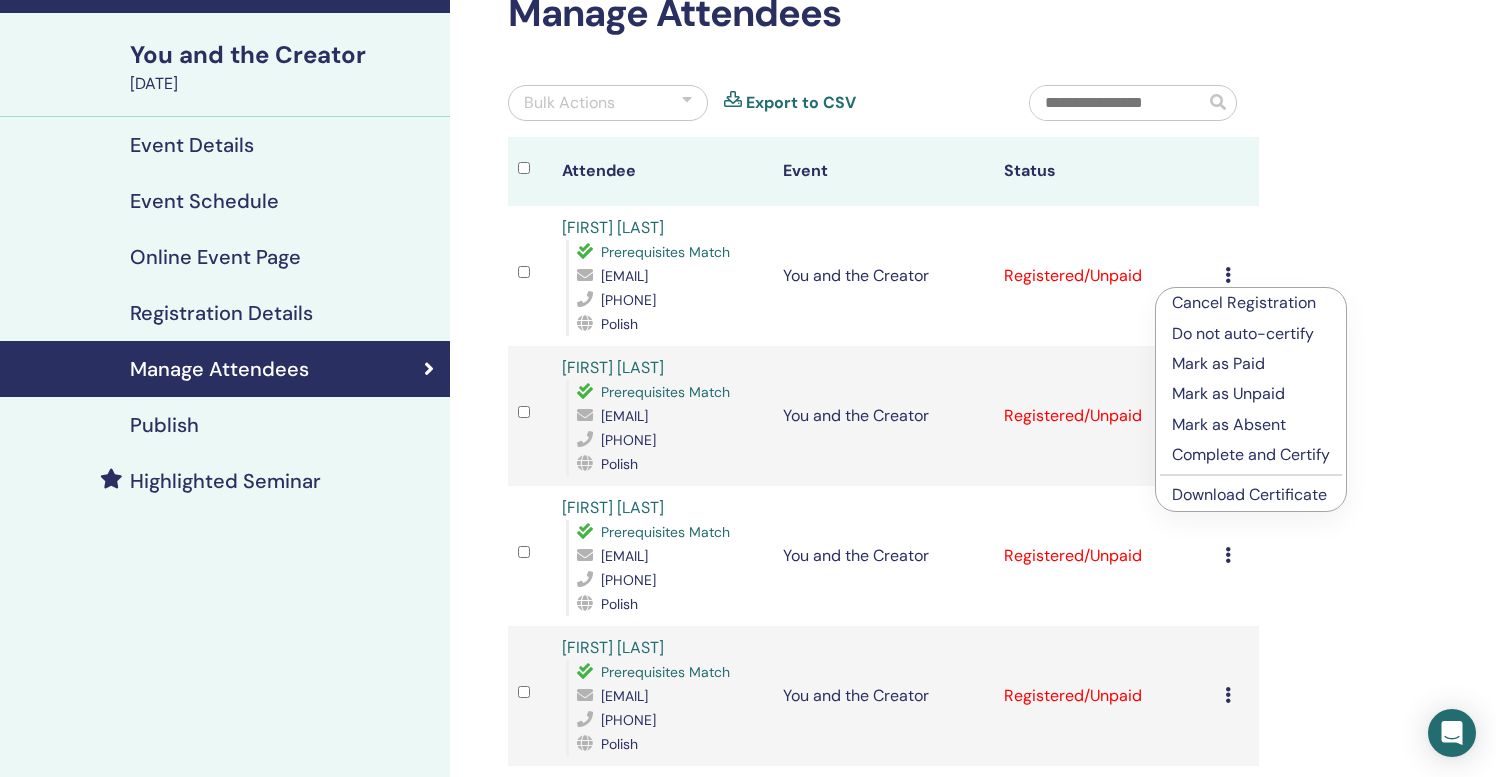 click on "Complete and Certify" at bounding box center (1251, 455) 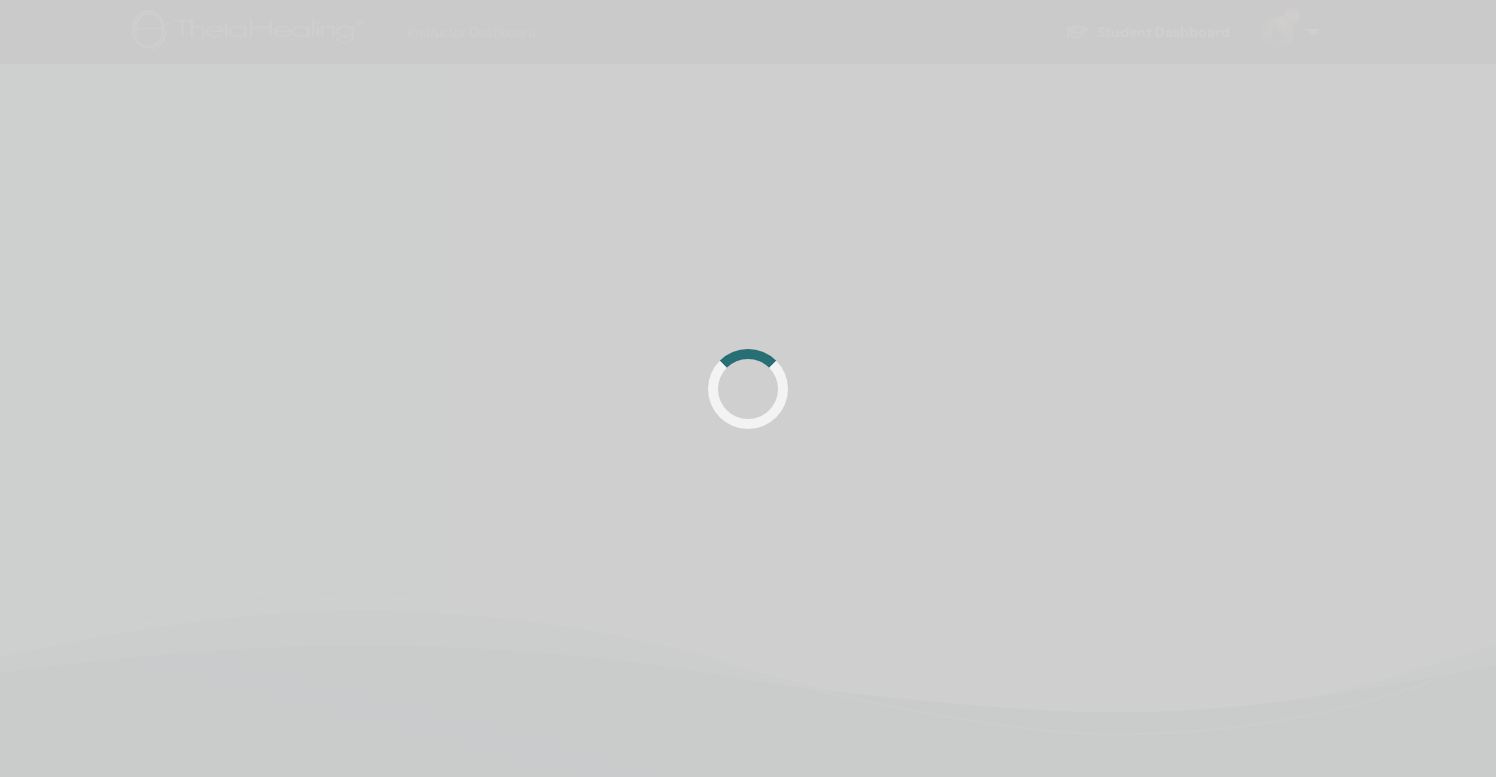 scroll, scrollTop: 121, scrollLeft: 0, axis: vertical 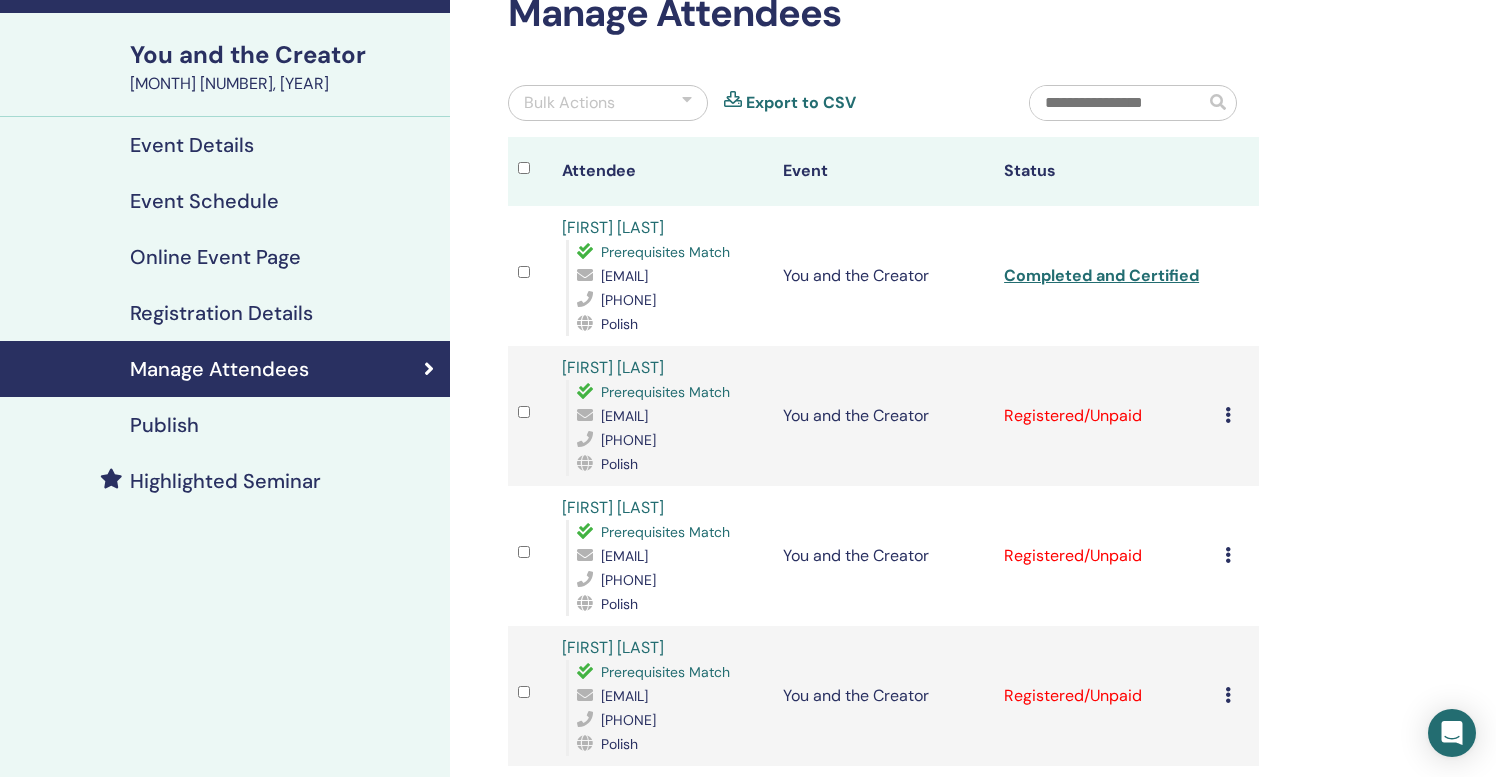 click at bounding box center [1228, 415] 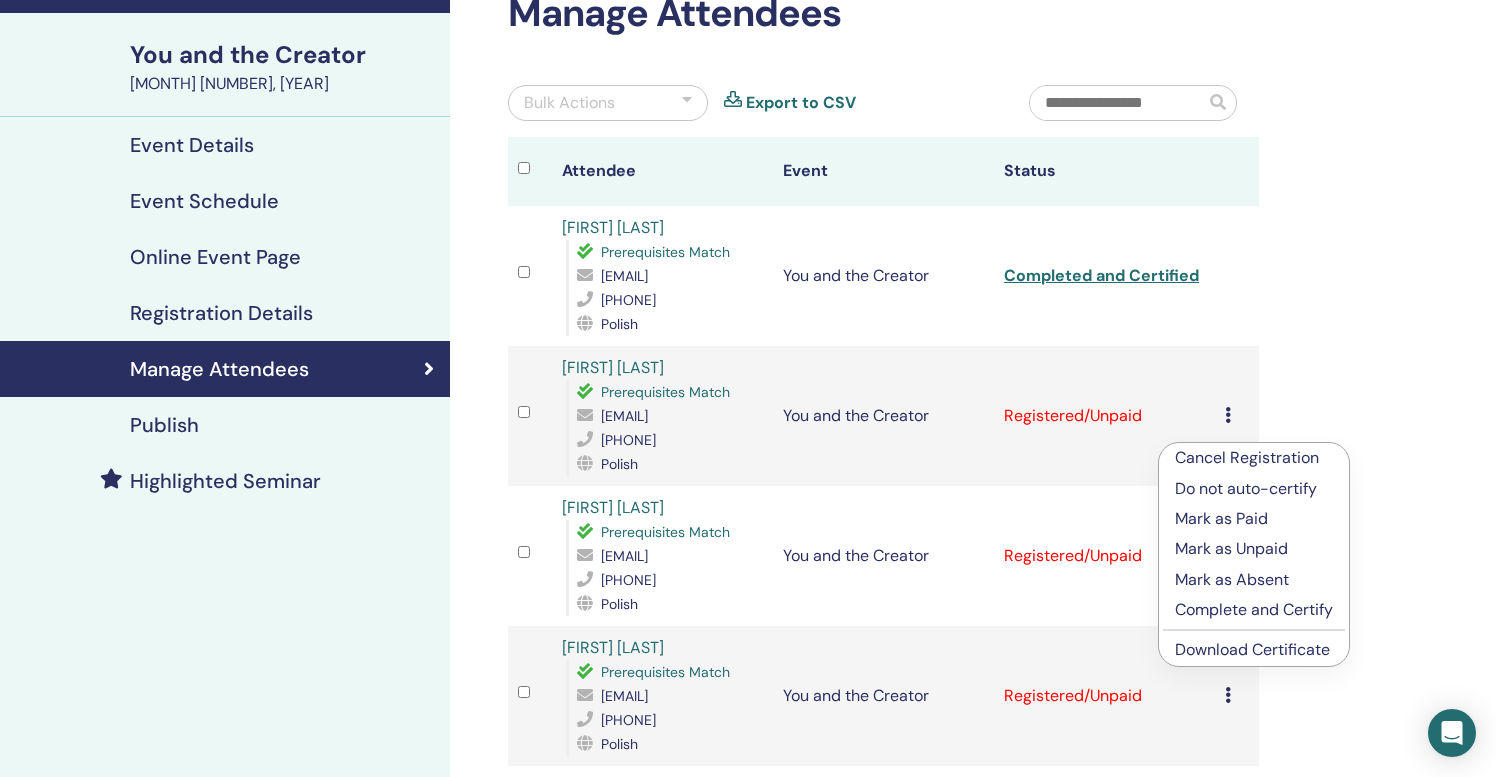 click on "Complete and Certify" at bounding box center (1254, 610) 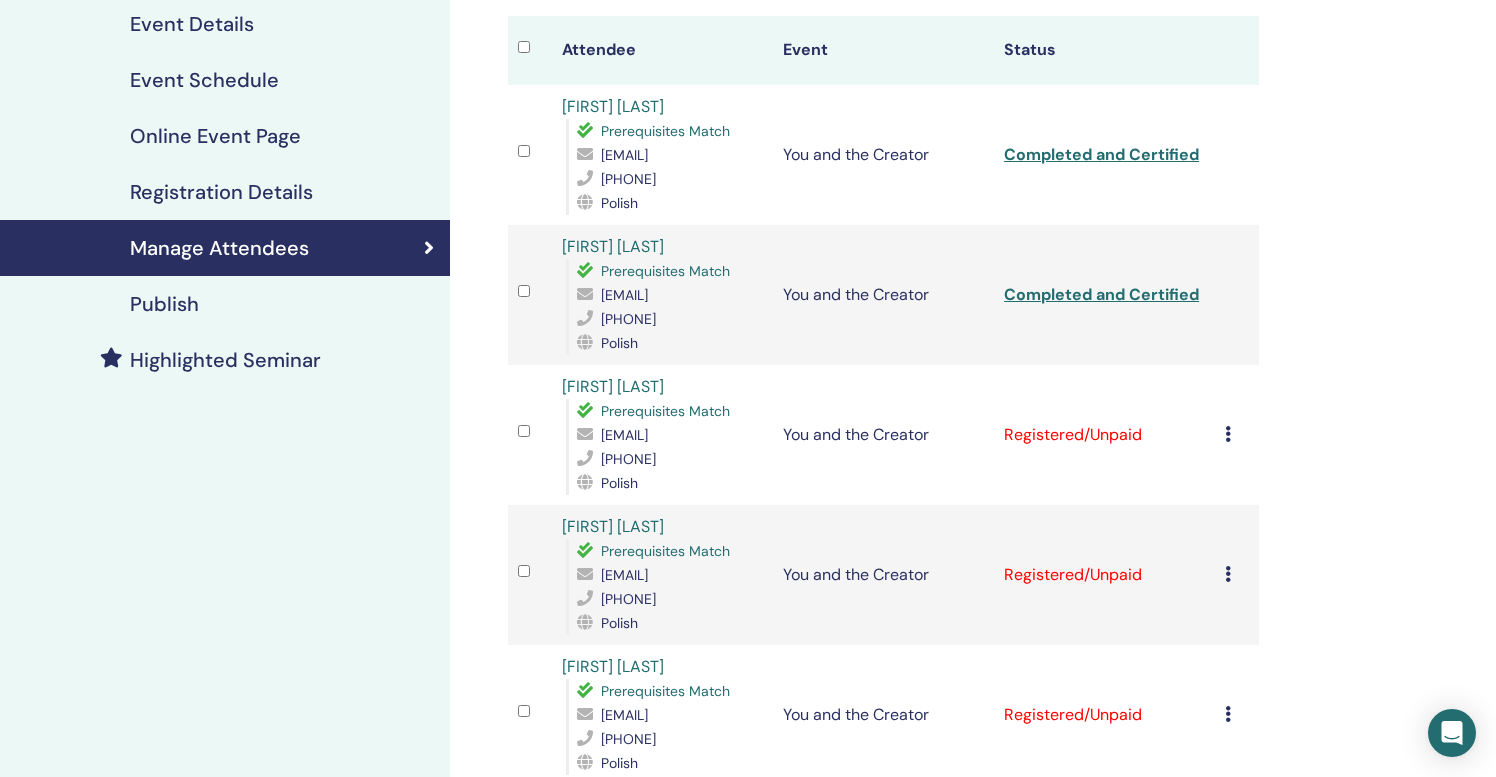 scroll, scrollTop: 268, scrollLeft: 0, axis: vertical 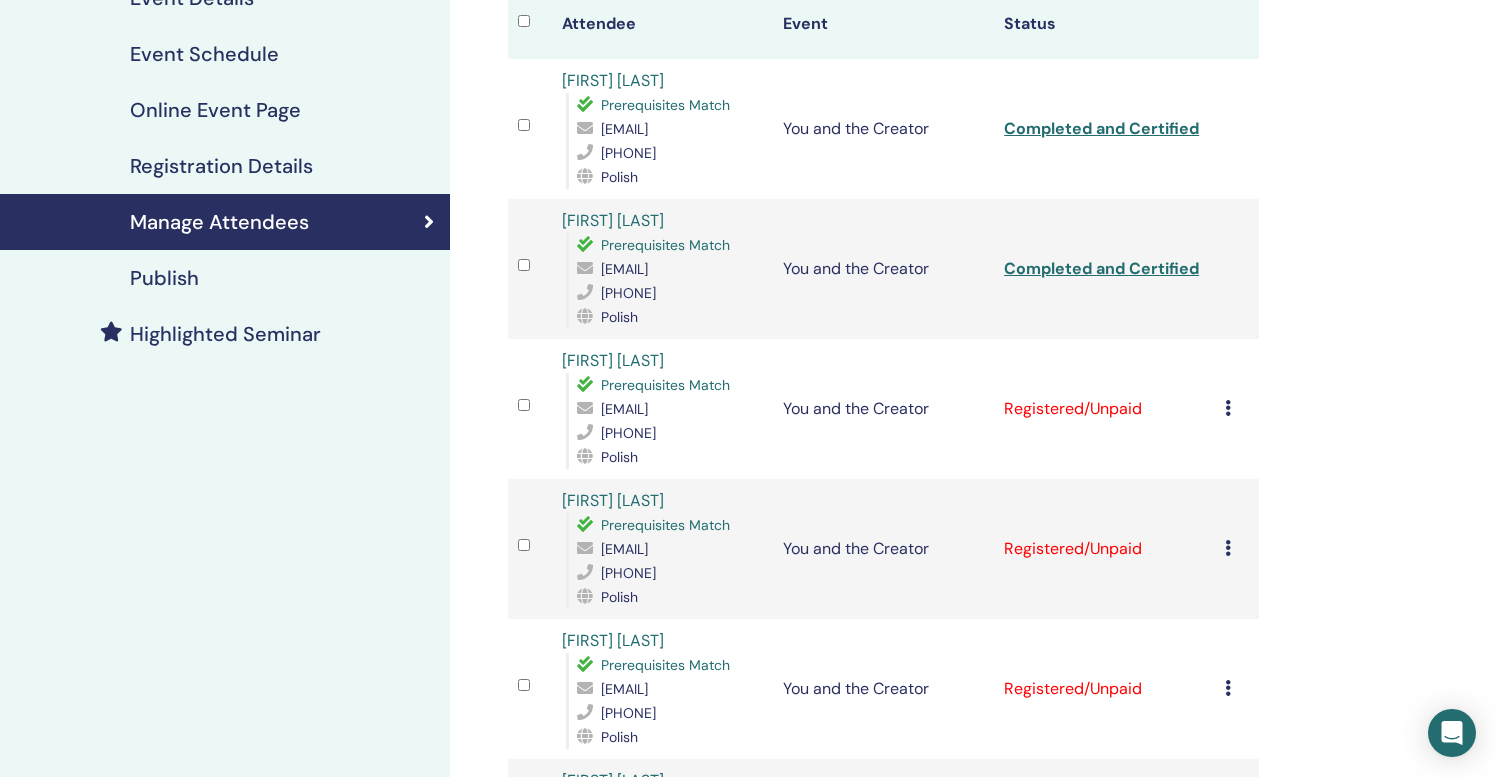 click at bounding box center (1228, 408) 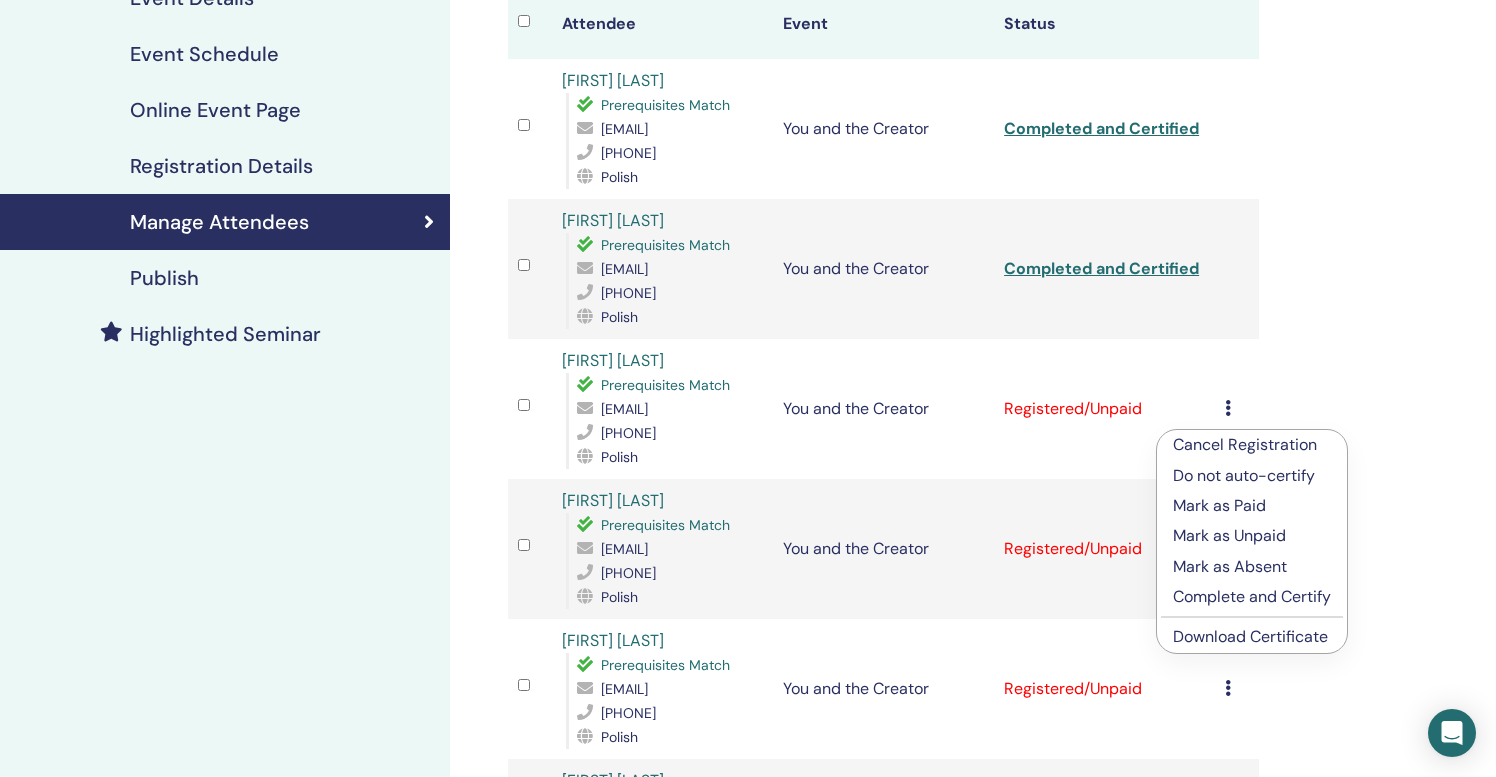 click on "Complete and Certify" at bounding box center (1252, 597) 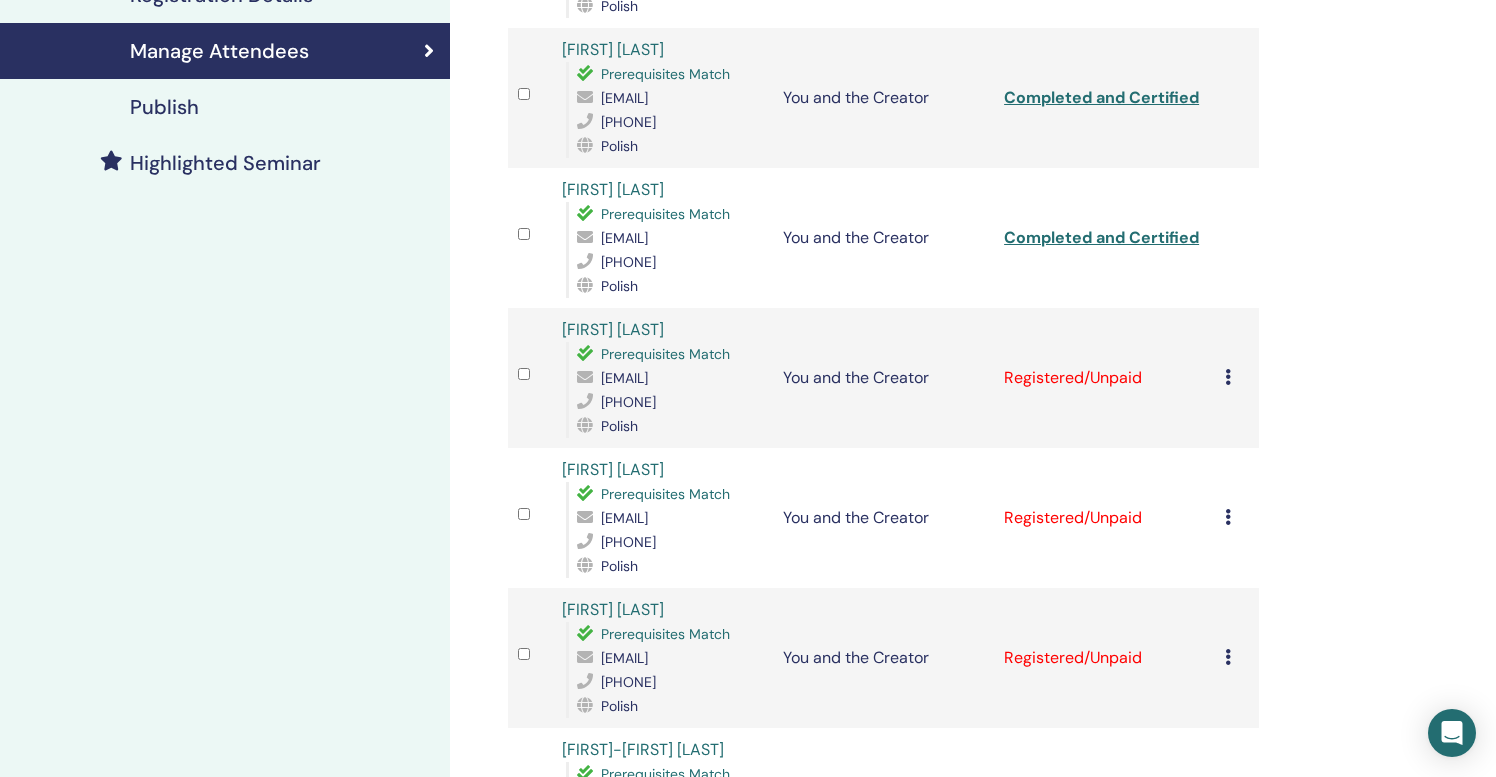 scroll, scrollTop: 477, scrollLeft: 0, axis: vertical 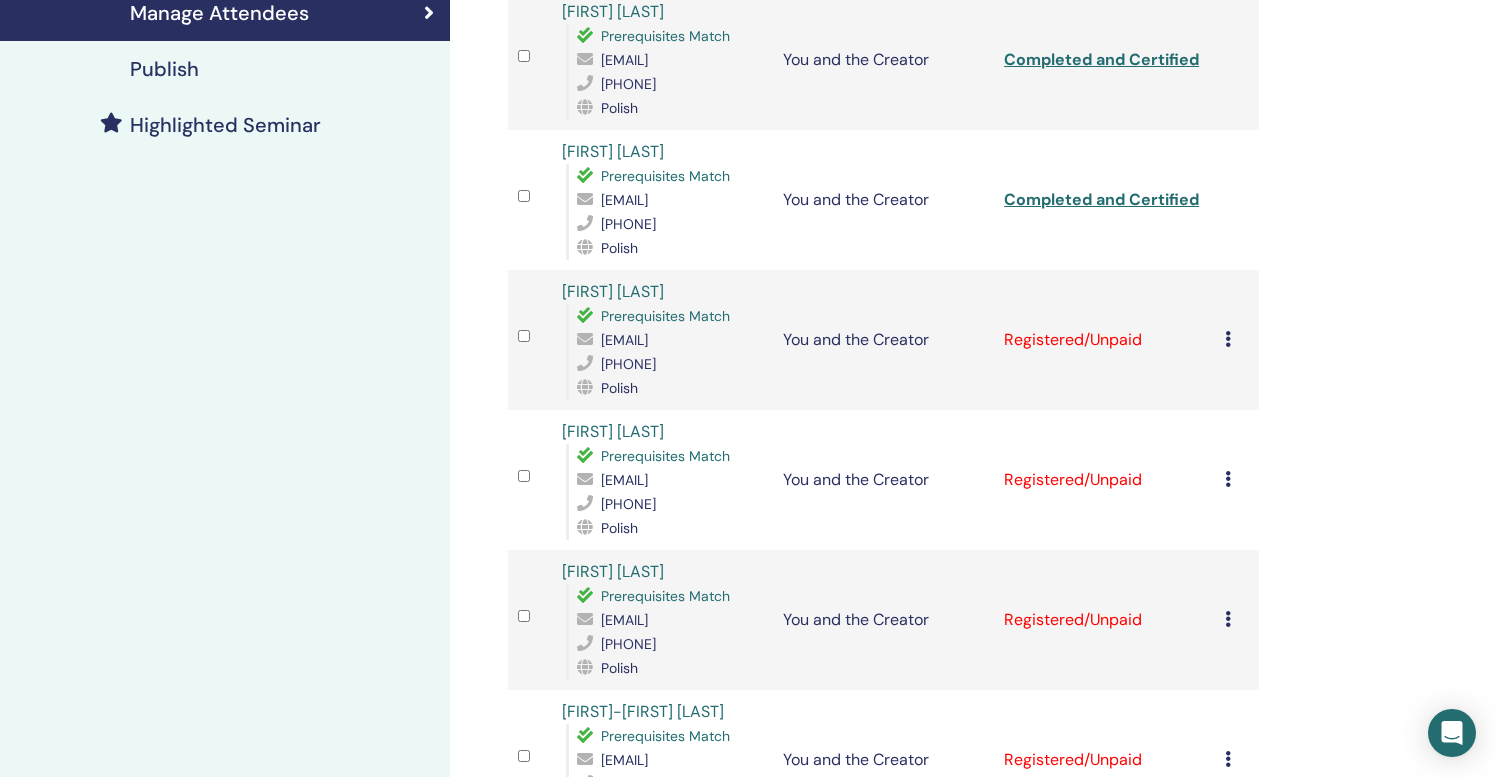 click at bounding box center (1228, 339) 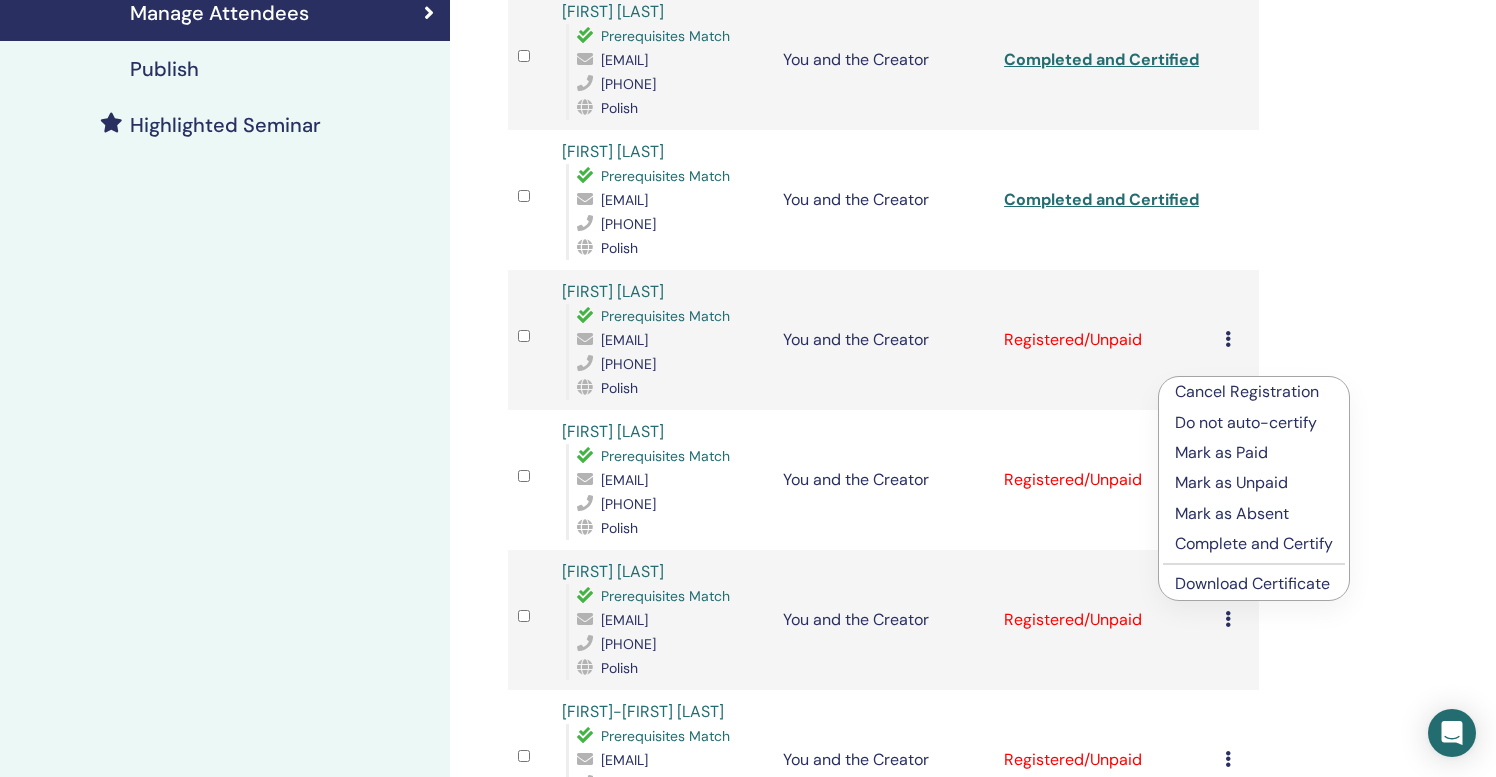 click on "Complete and Certify" at bounding box center (1254, 544) 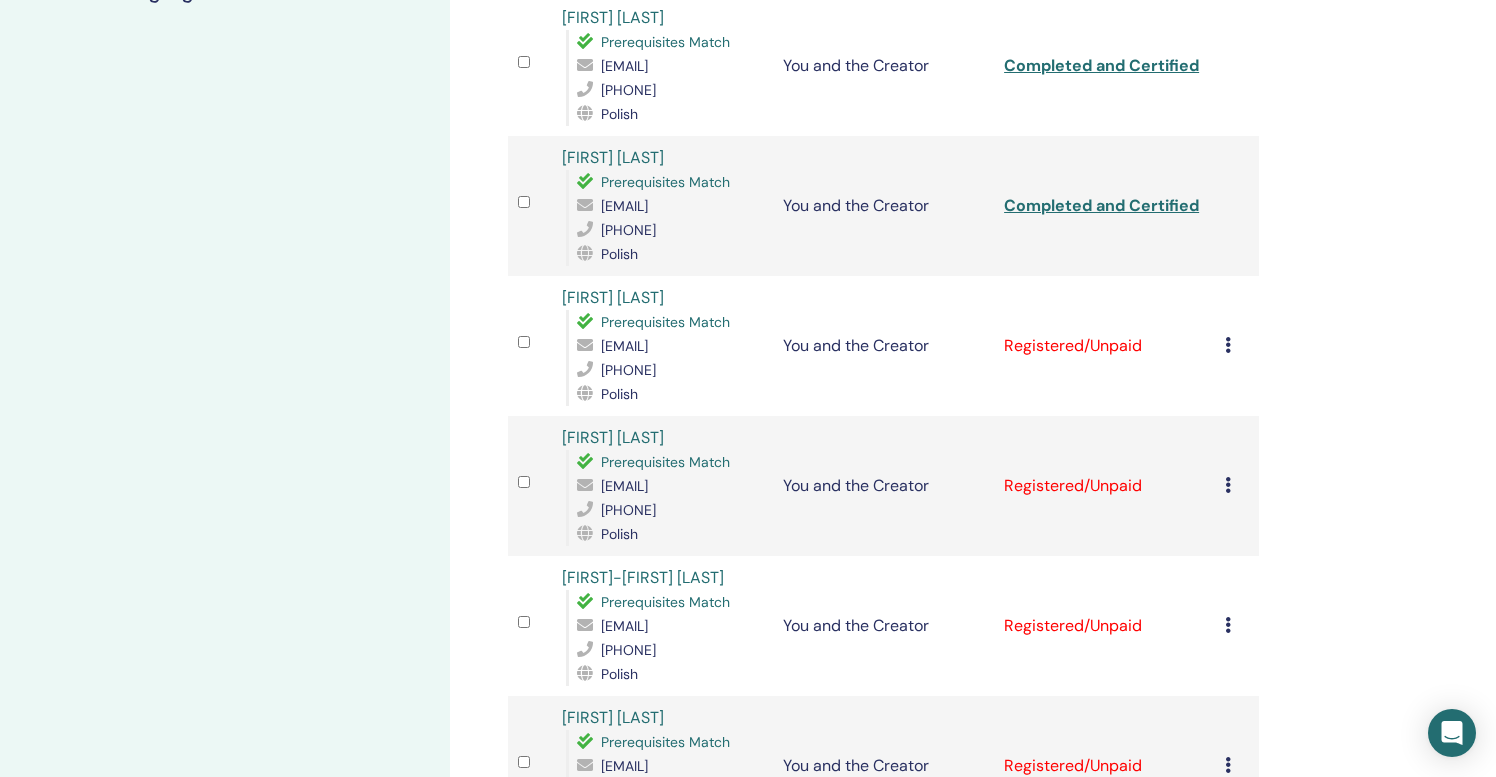 scroll, scrollTop: 617, scrollLeft: 0, axis: vertical 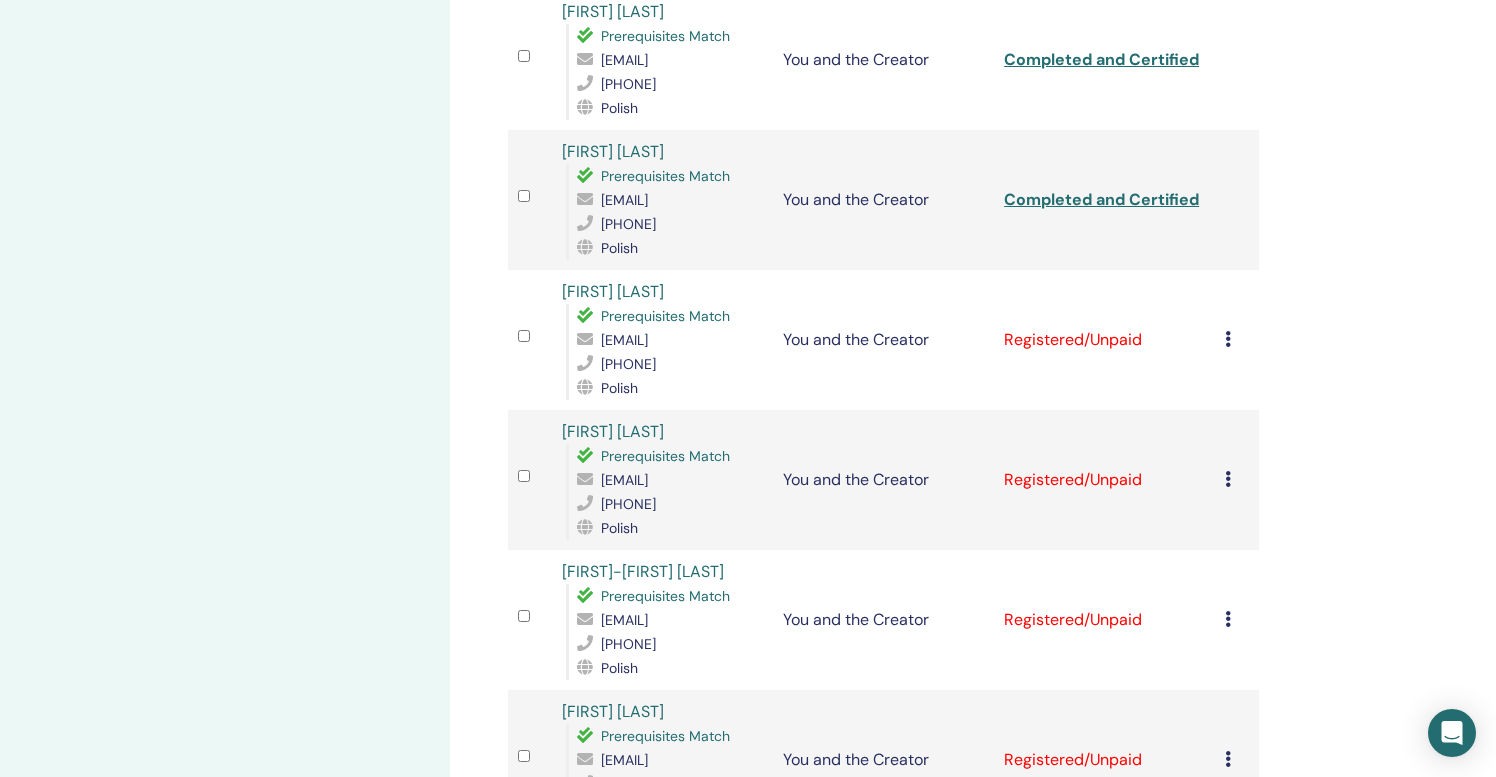 click at bounding box center [1228, 339] 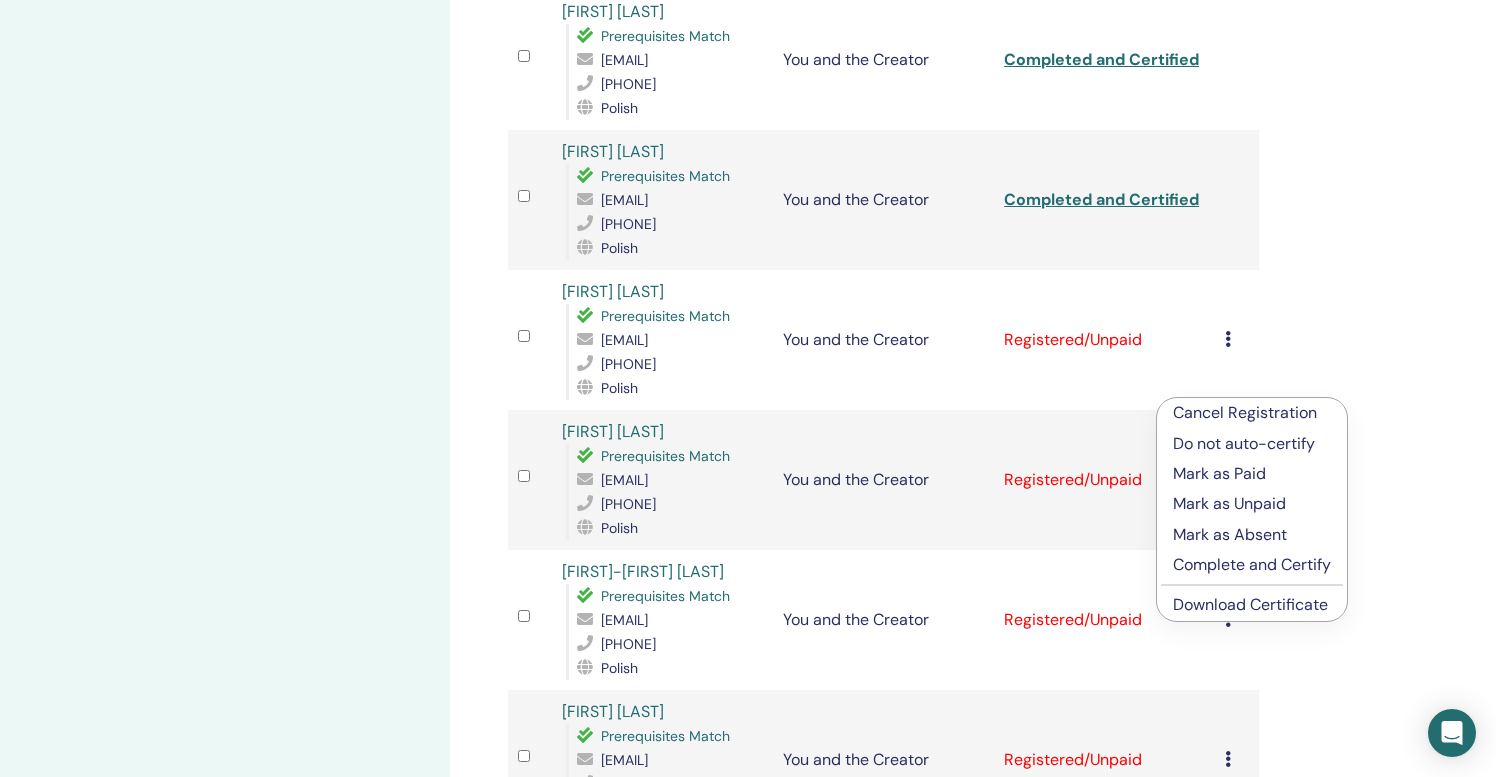 click on "Complete and Certify" at bounding box center (1252, 565) 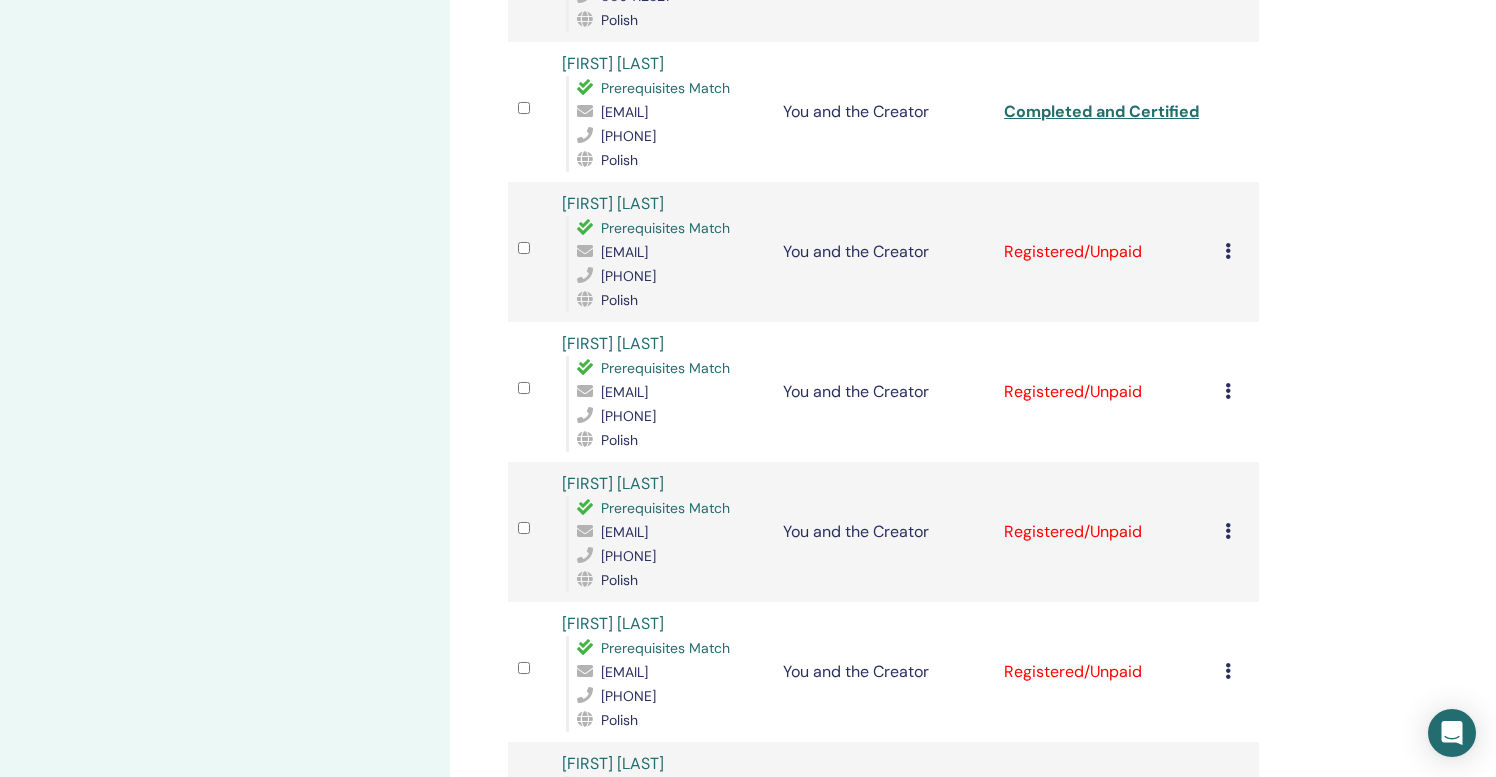 scroll, scrollTop: 850, scrollLeft: 0, axis: vertical 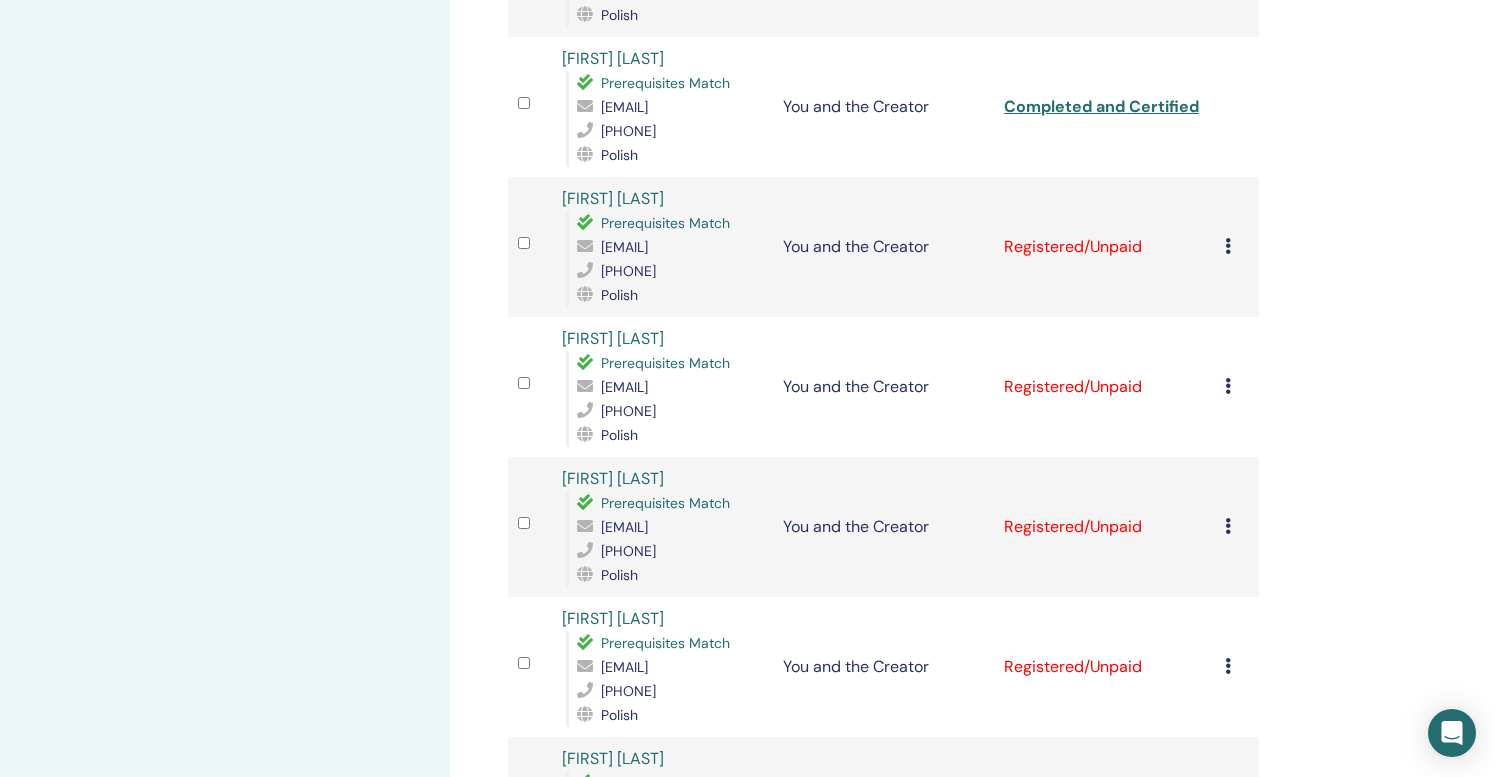 click at bounding box center (1228, 246) 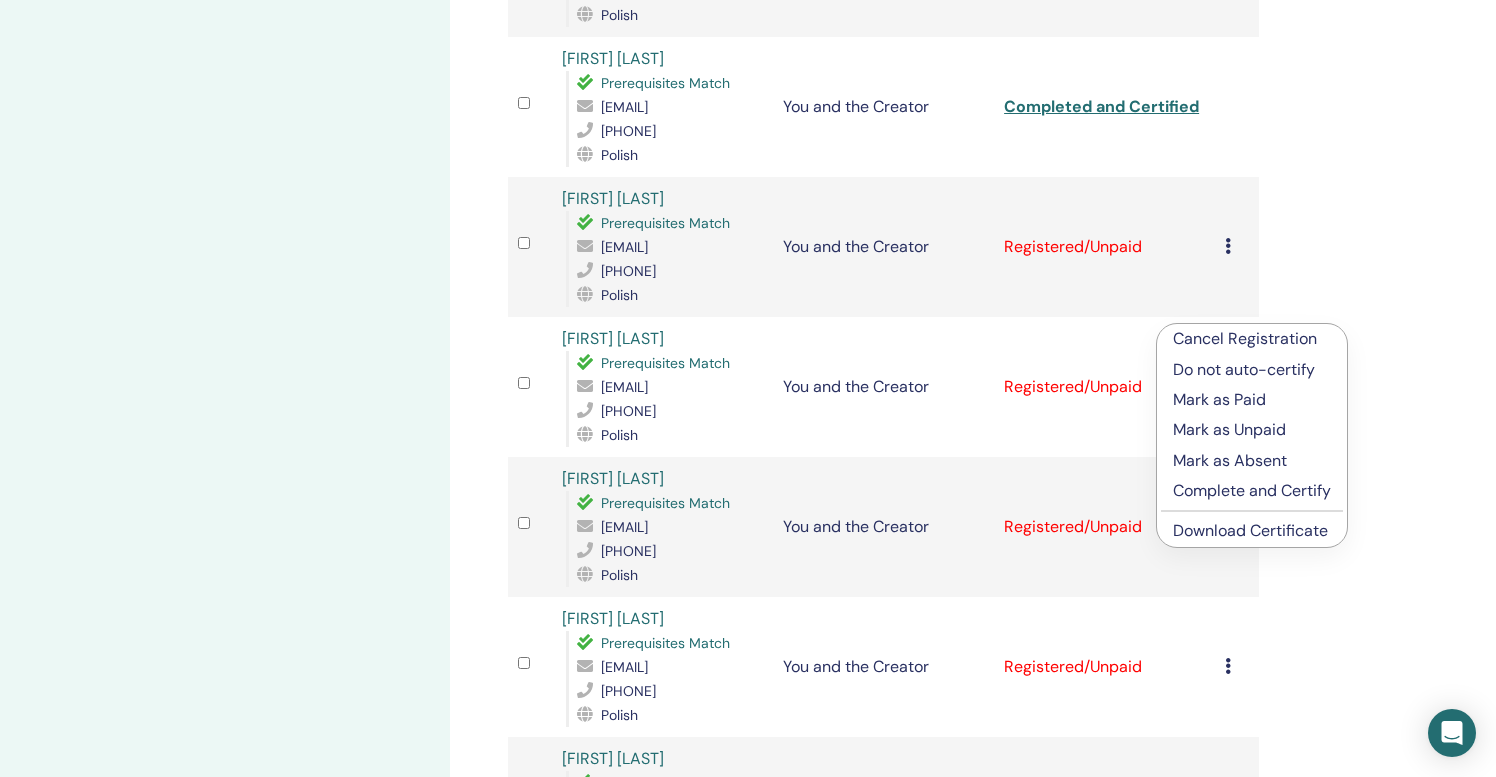 click on "Complete and Certify" at bounding box center [1252, 491] 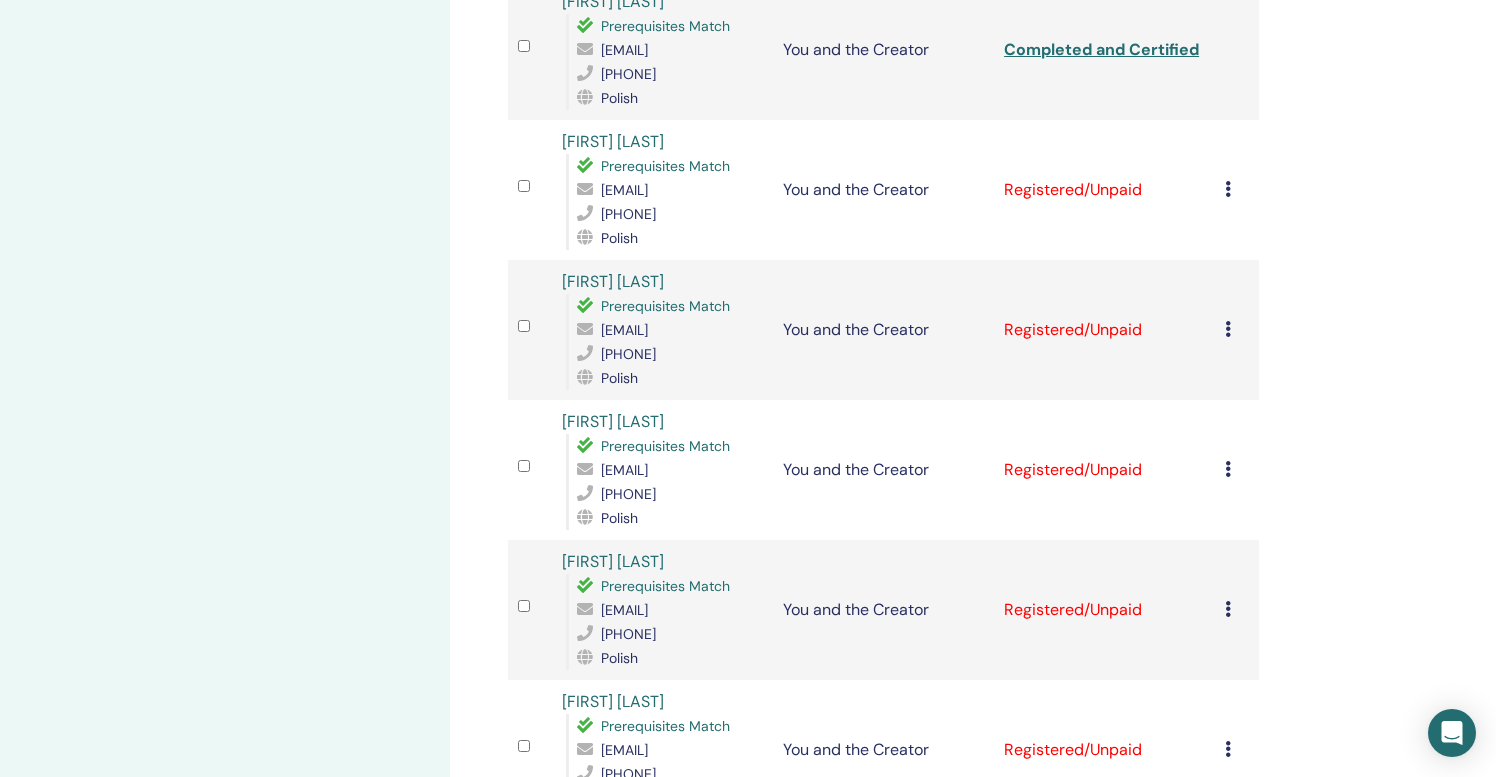 scroll, scrollTop: 1111, scrollLeft: 0, axis: vertical 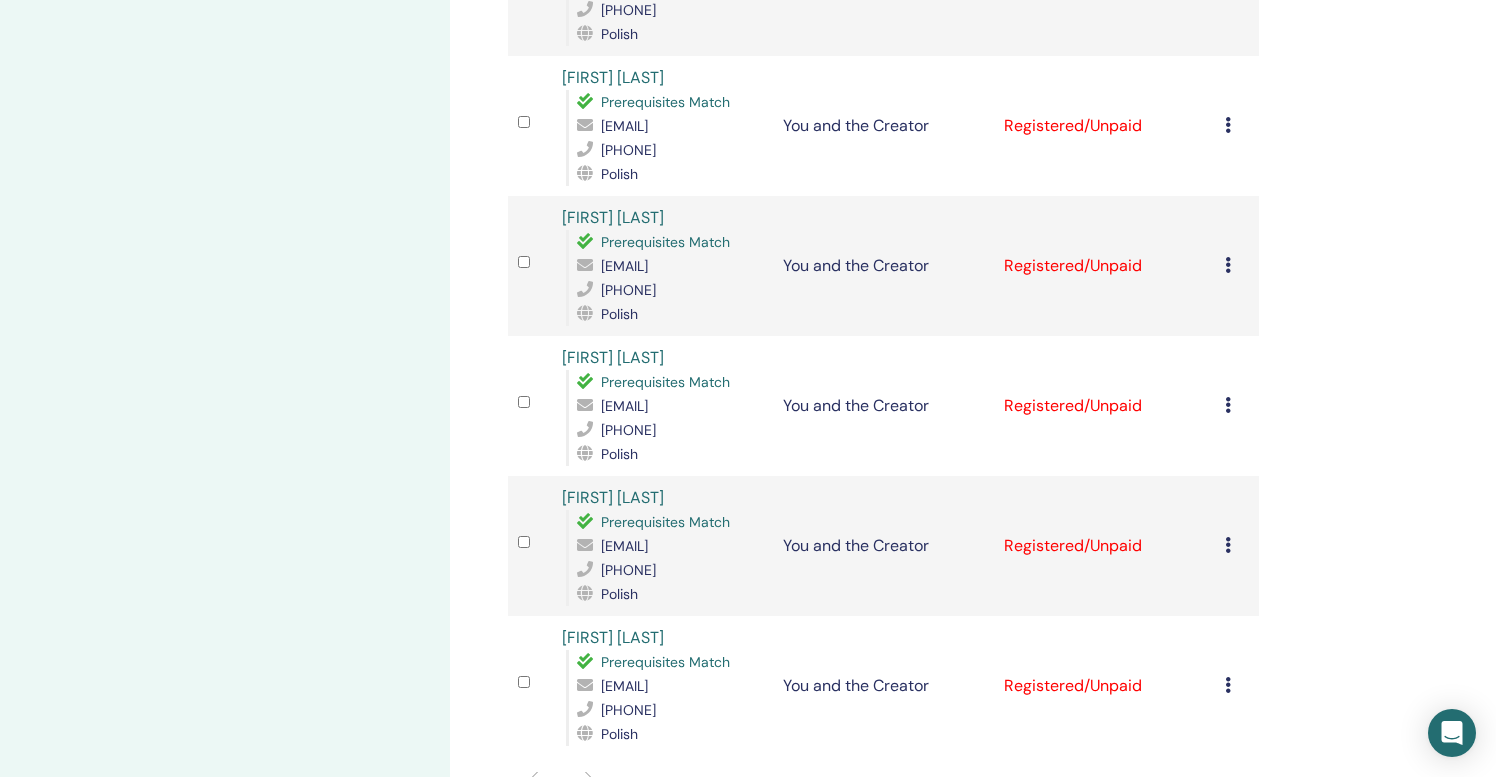 click at bounding box center (1228, 125) 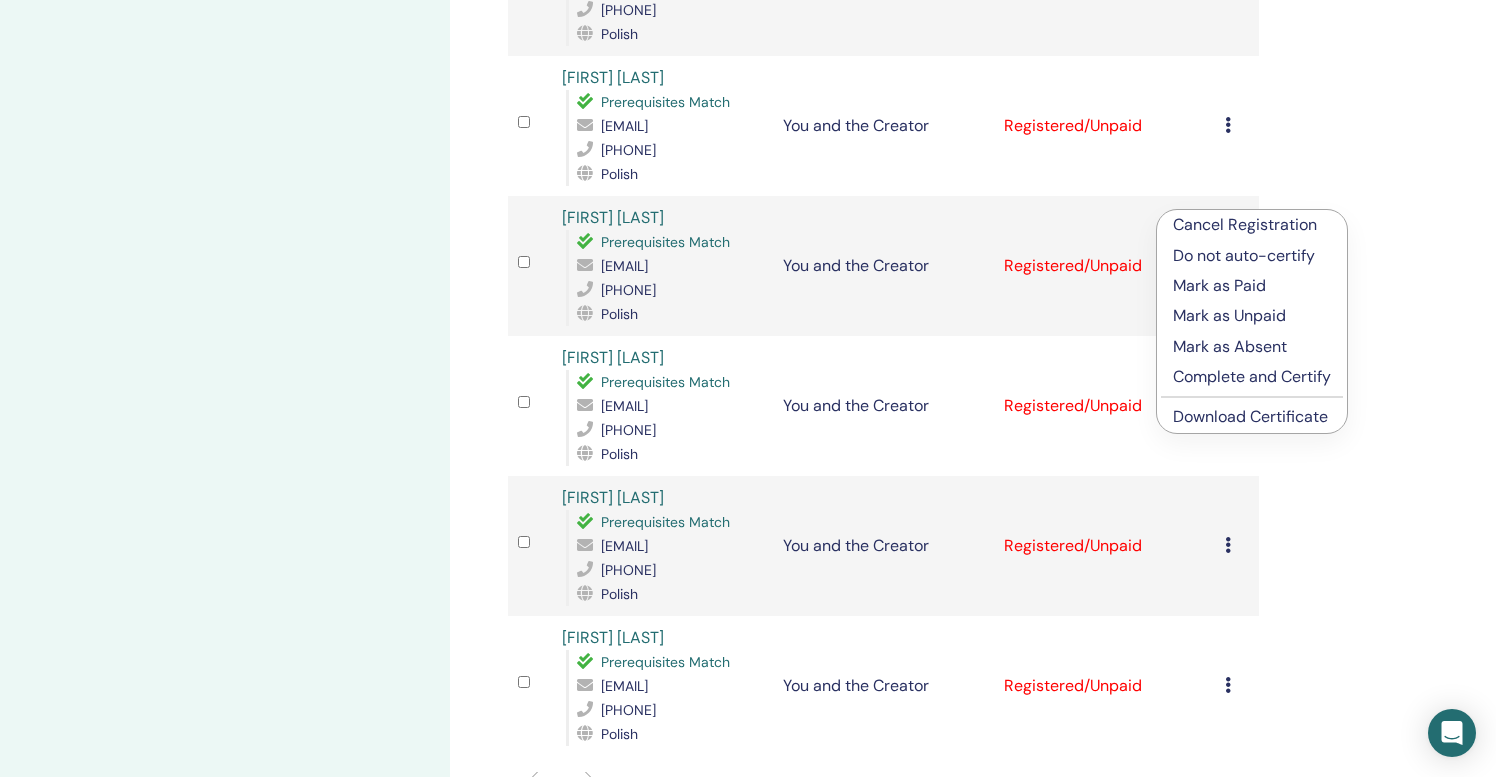 click on "Complete and Certify" at bounding box center (1252, 377) 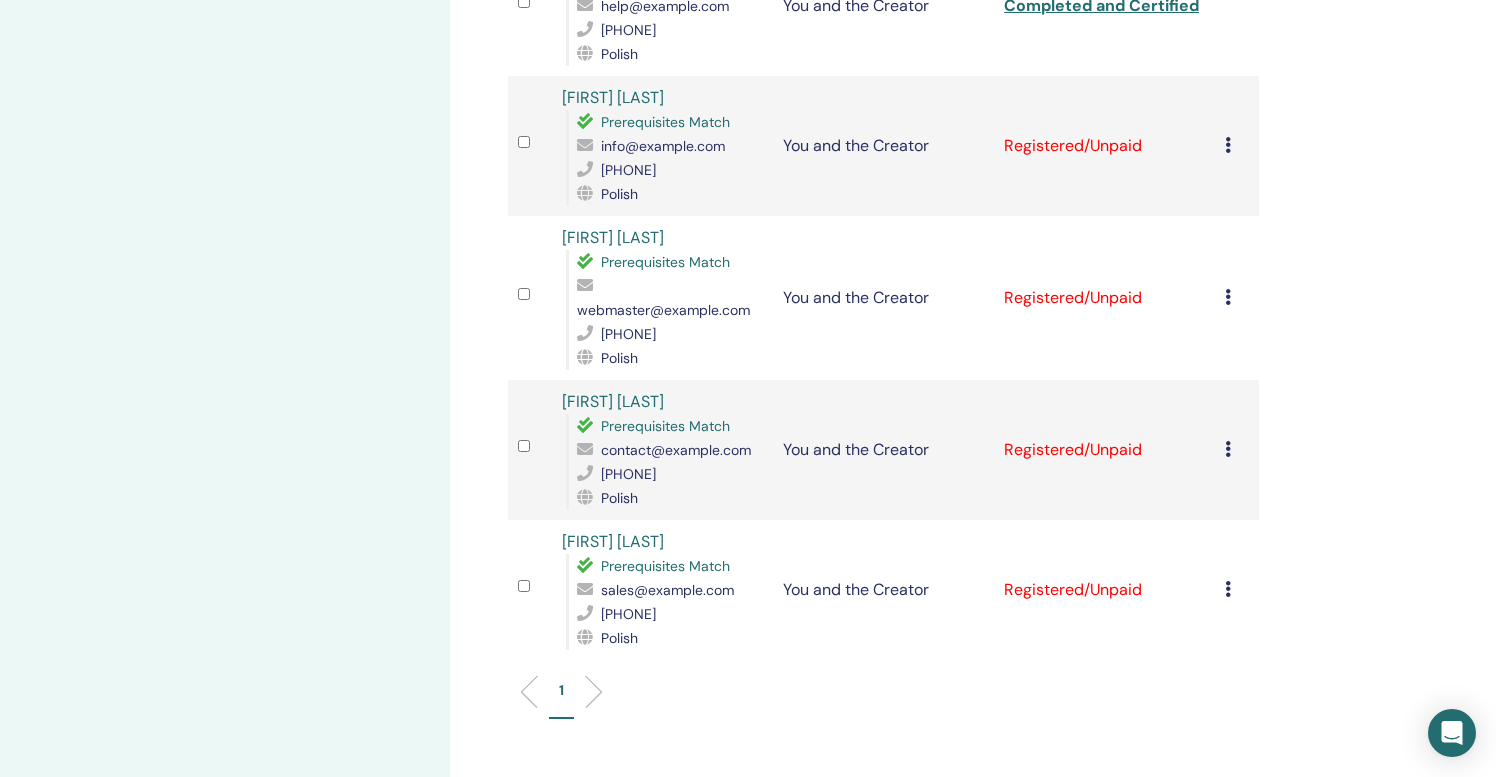 scroll, scrollTop: 1221, scrollLeft: 0, axis: vertical 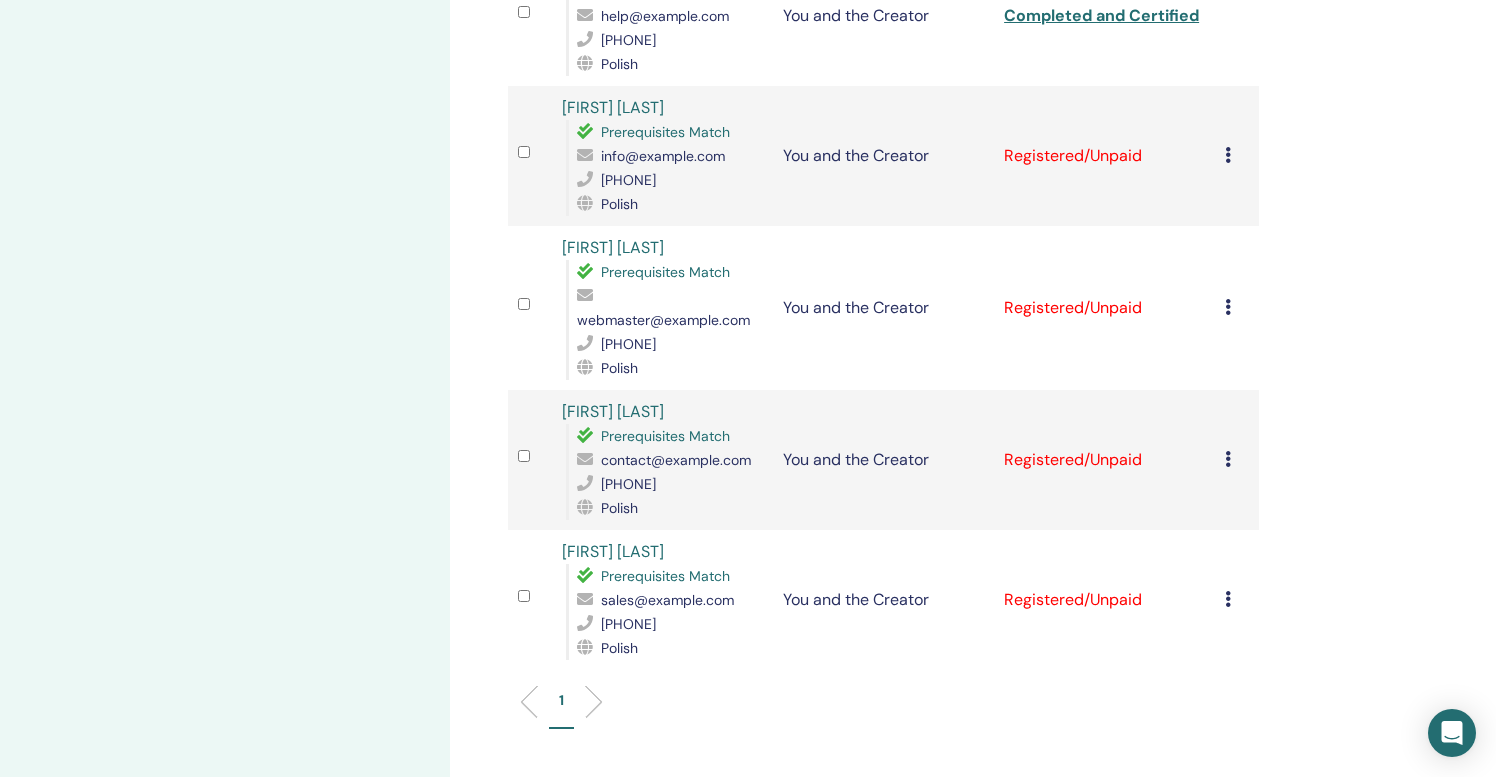 click on "Cancel Registration Do not auto-certify Mark as Paid Mark as Unpaid Mark as Absent Complete and Certify Download Certificate" at bounding box center (1237, 156) 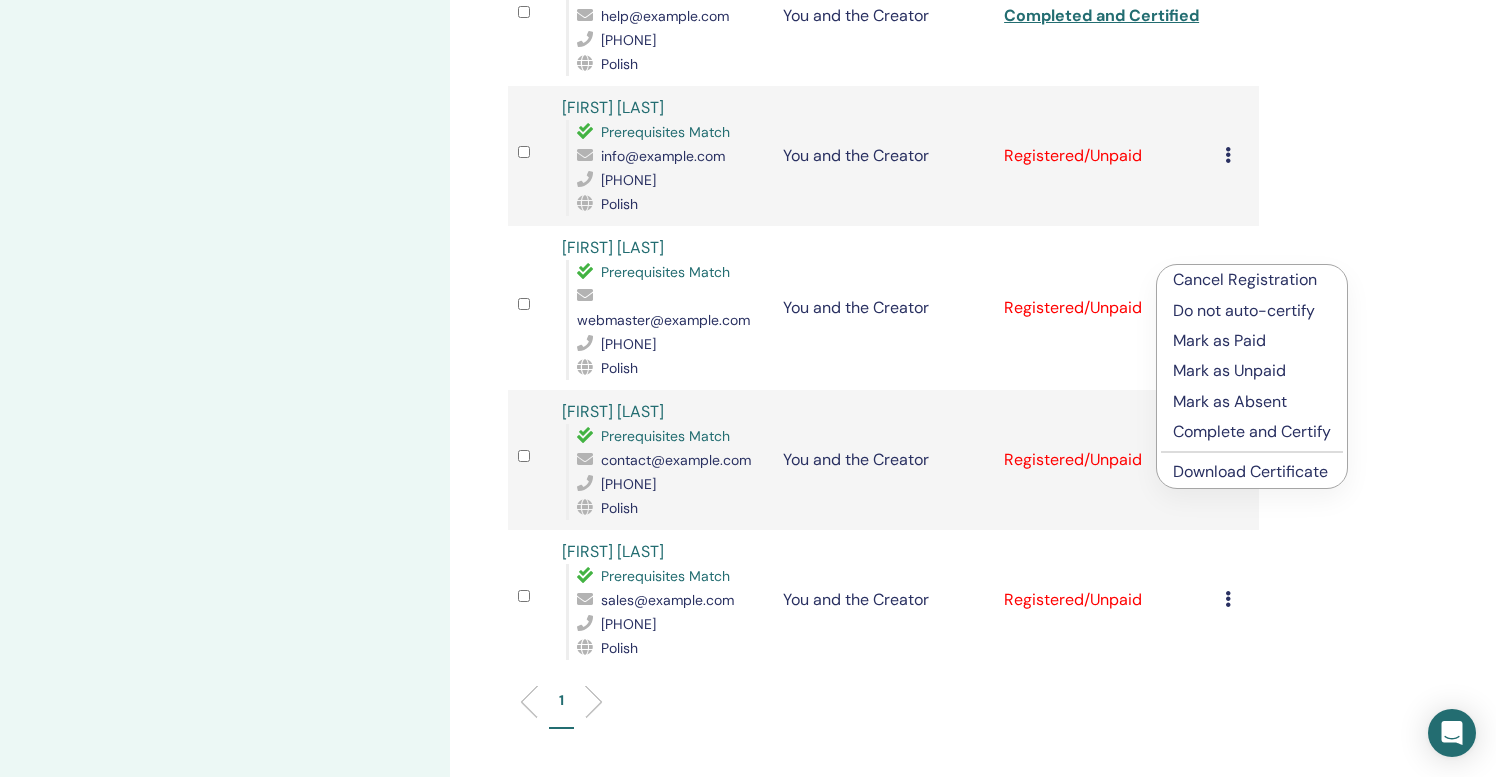 click on "Complete and Certify" at bounding box center [1252, 432] 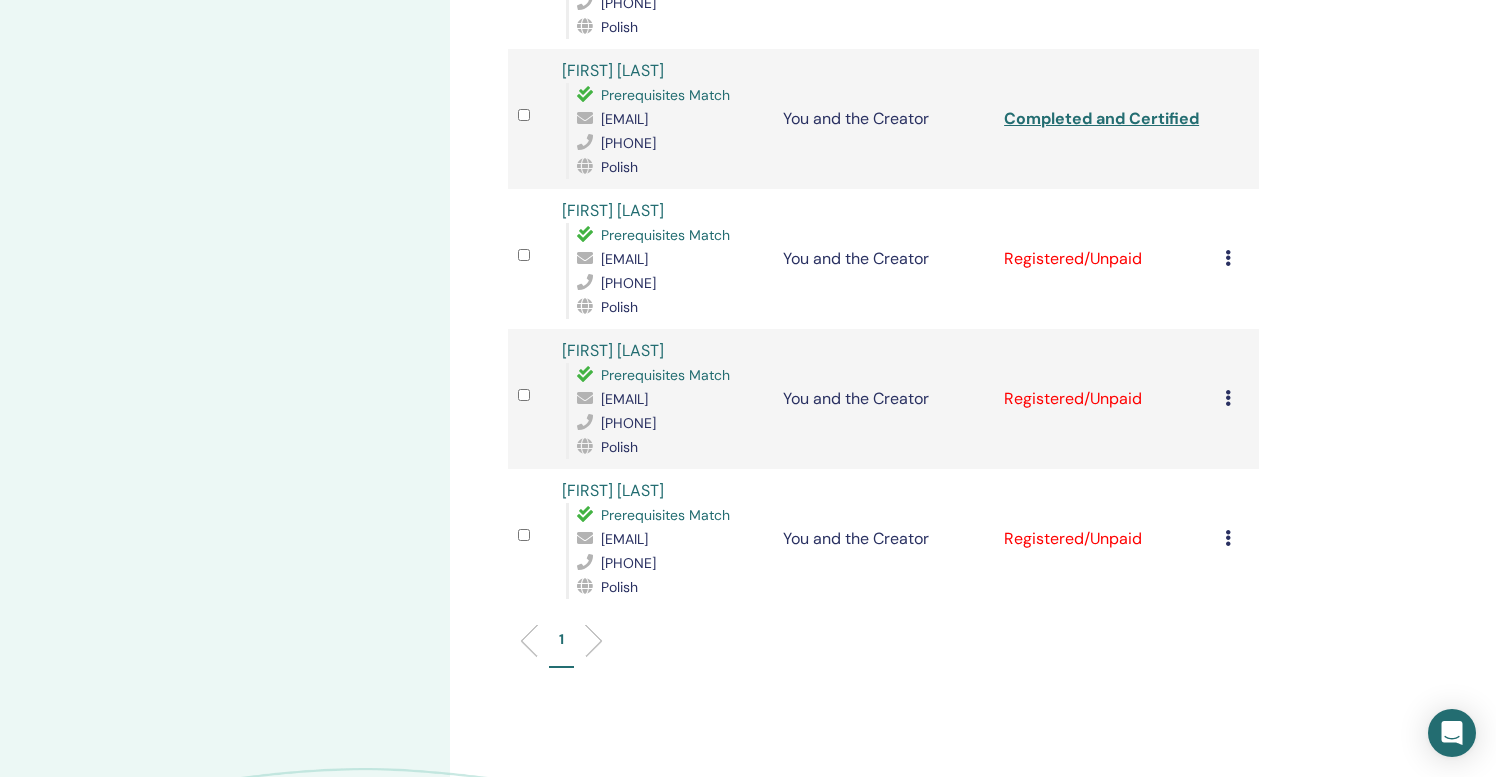 scroll, scrollTop: 1283, scrollLeft: 0, axis: vertical 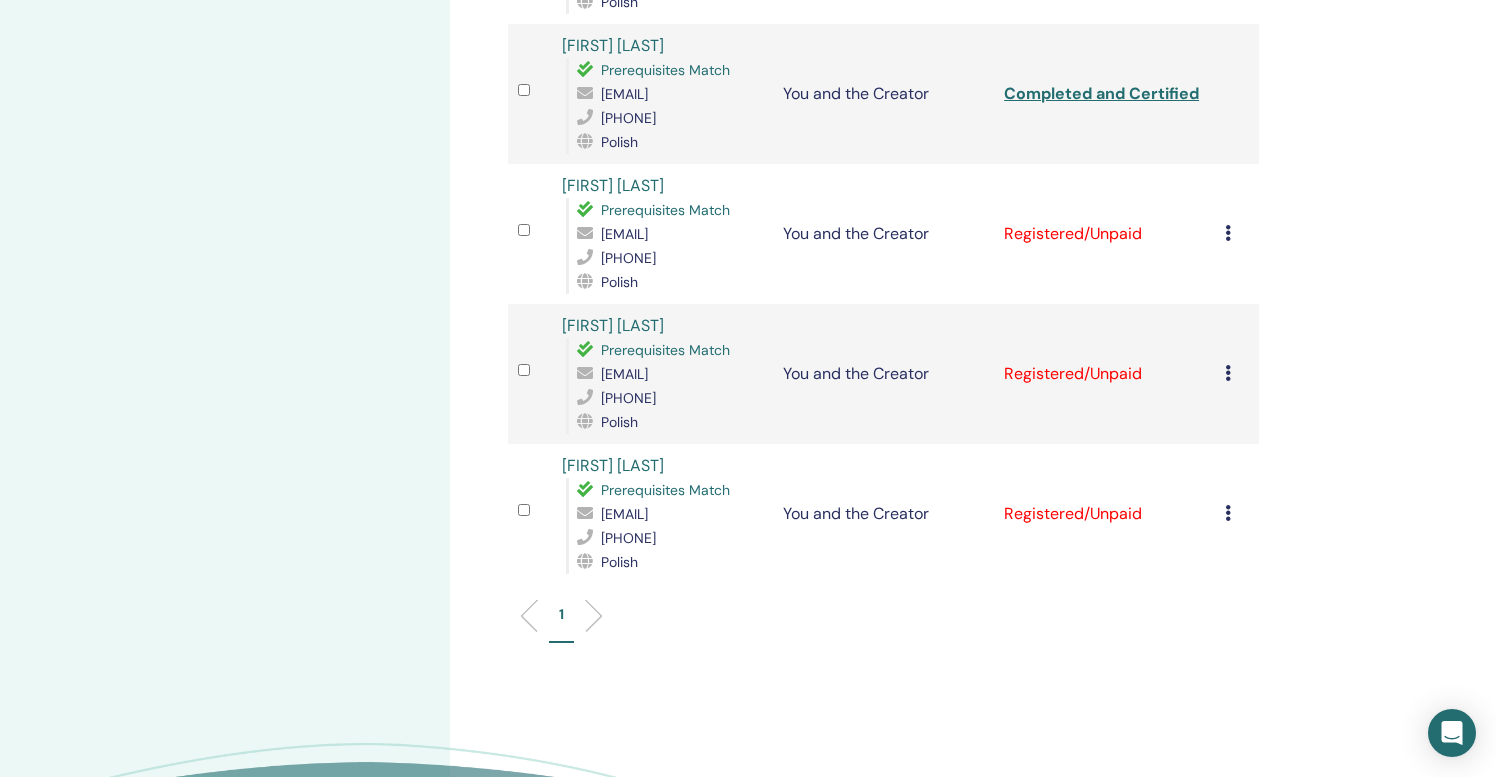 click at bounding box center [1228, 233] 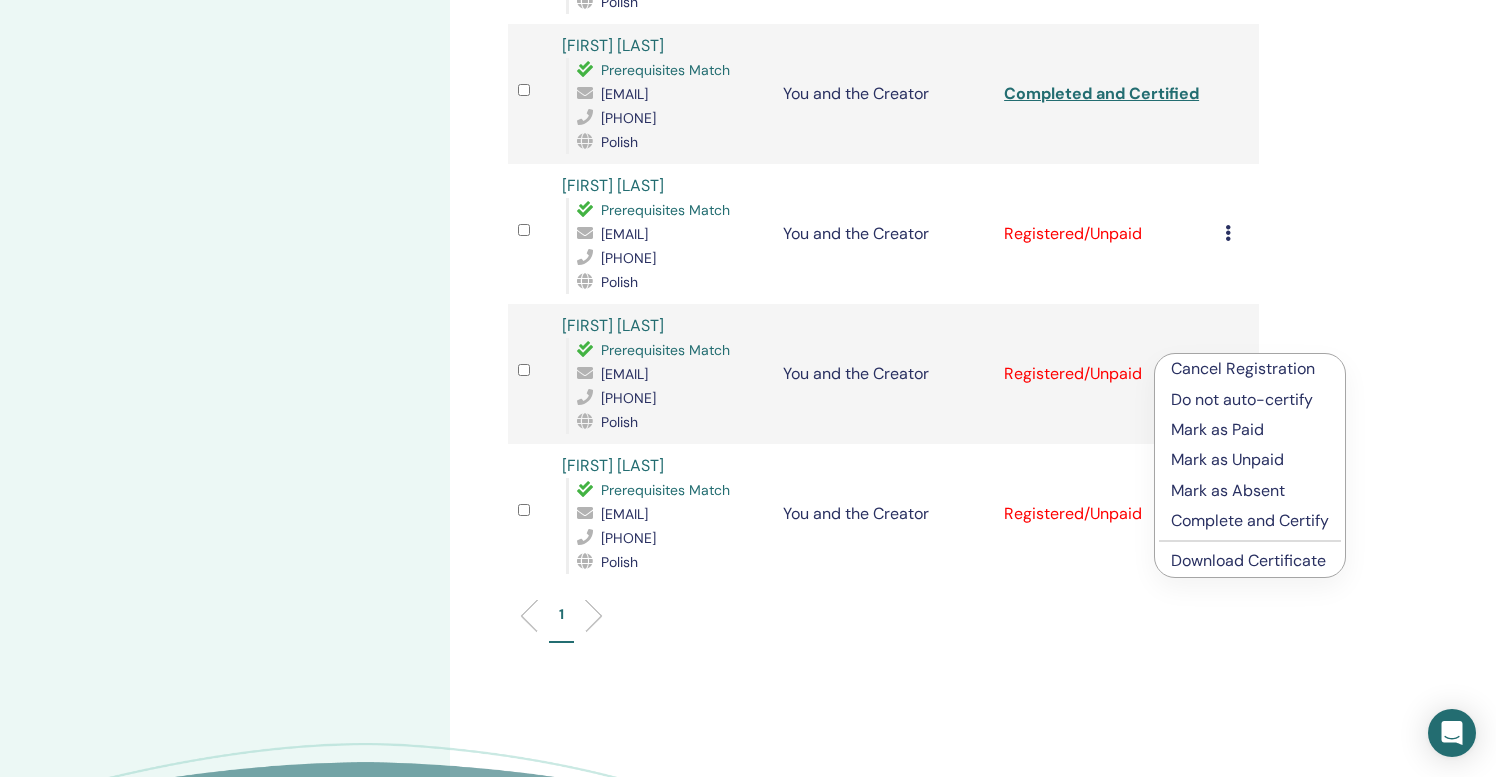 click on "Complete and Certify" at bounding box center [1250, 521] 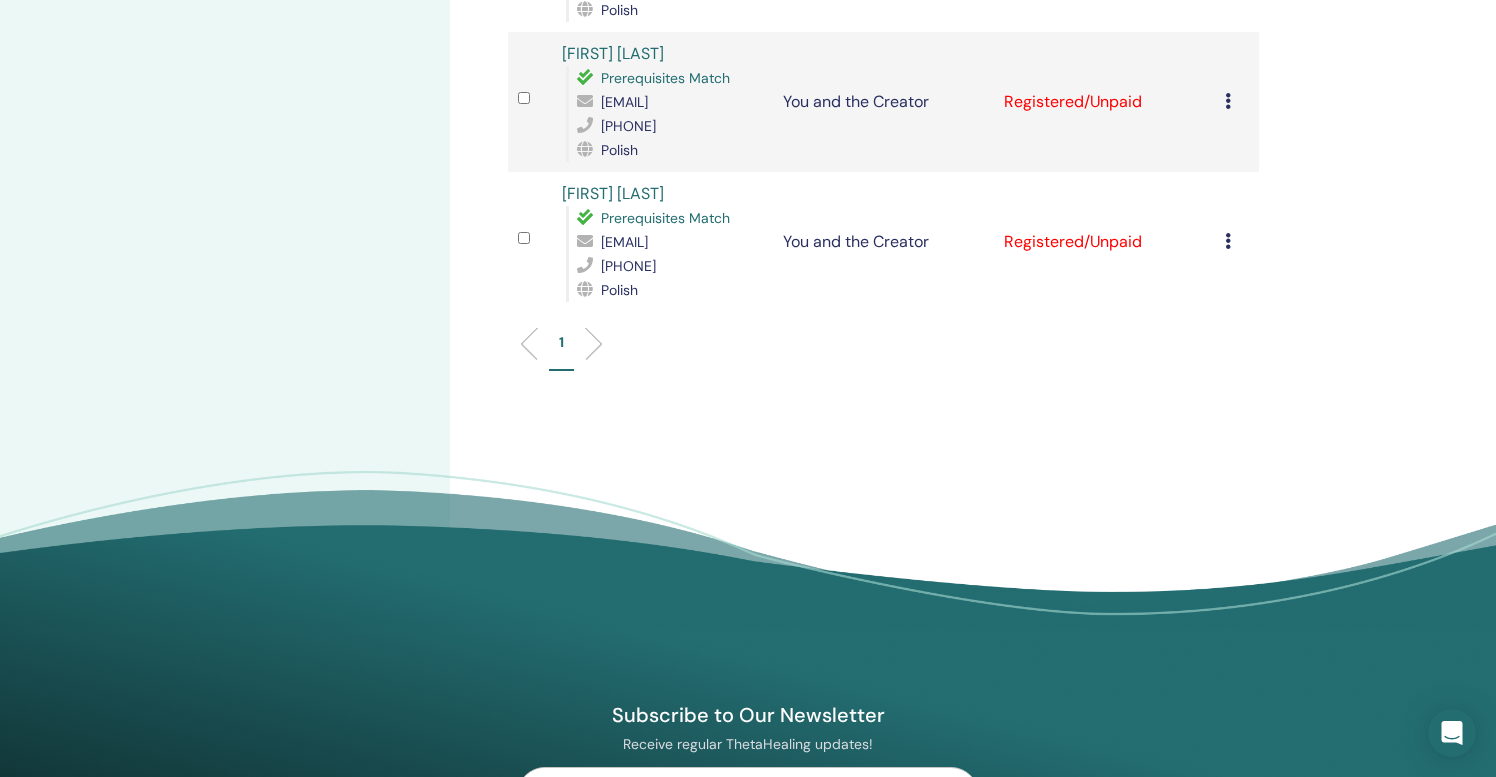 scroll, scrollTop: 1558, scrollLeft: 0, axis: vertical 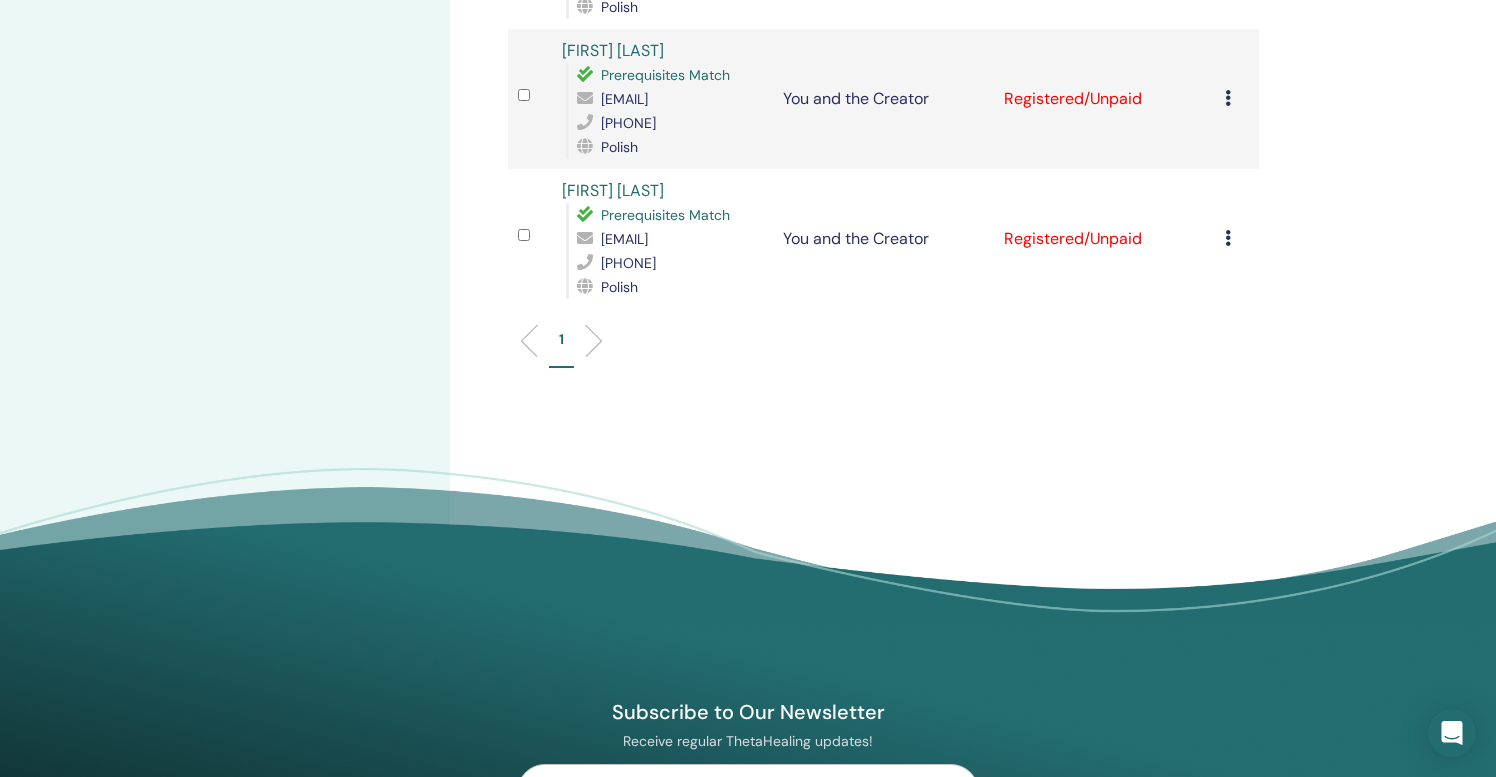 click at bounding box center (1228, 98) 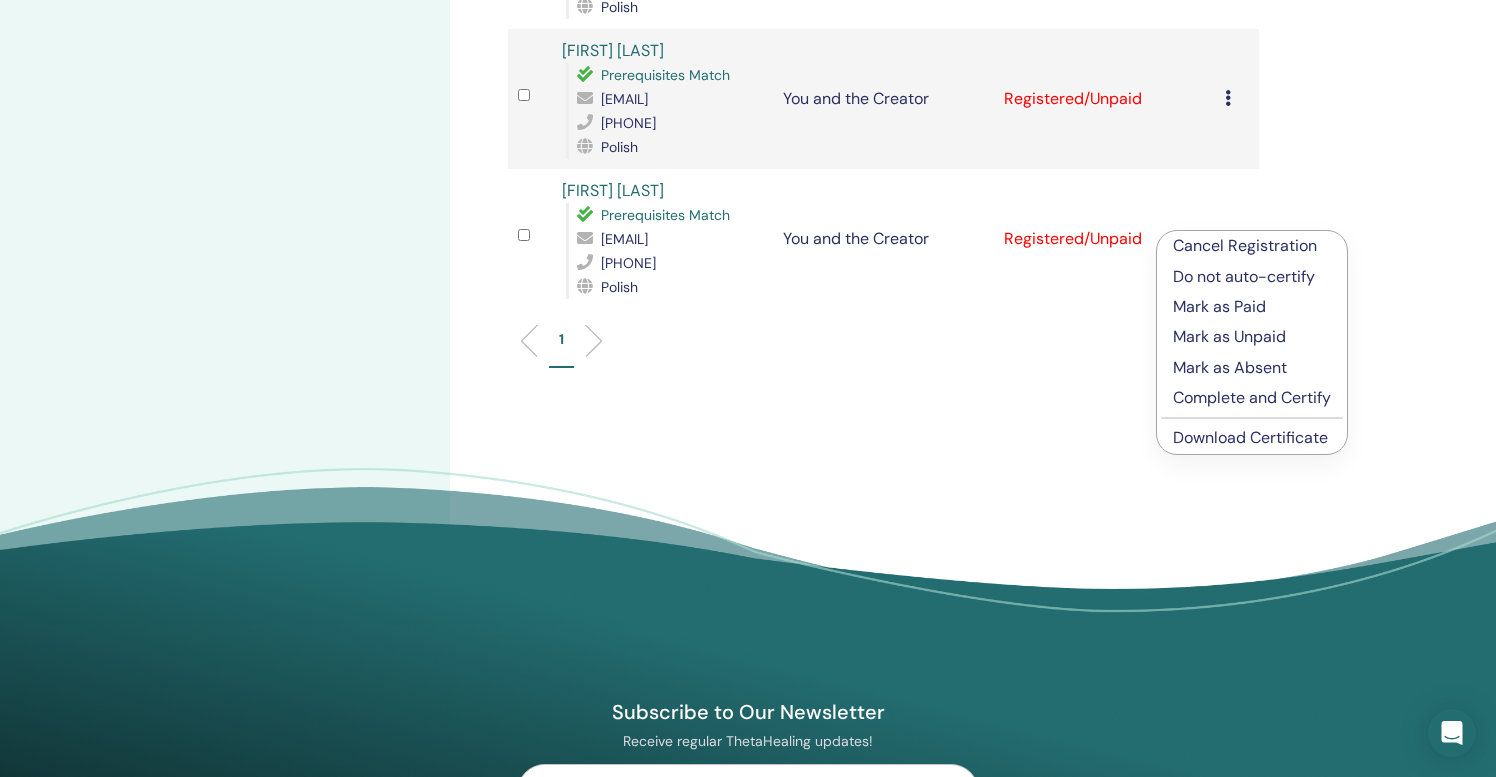 click on "Complete and Certify" at bounding box center [1252, 398] 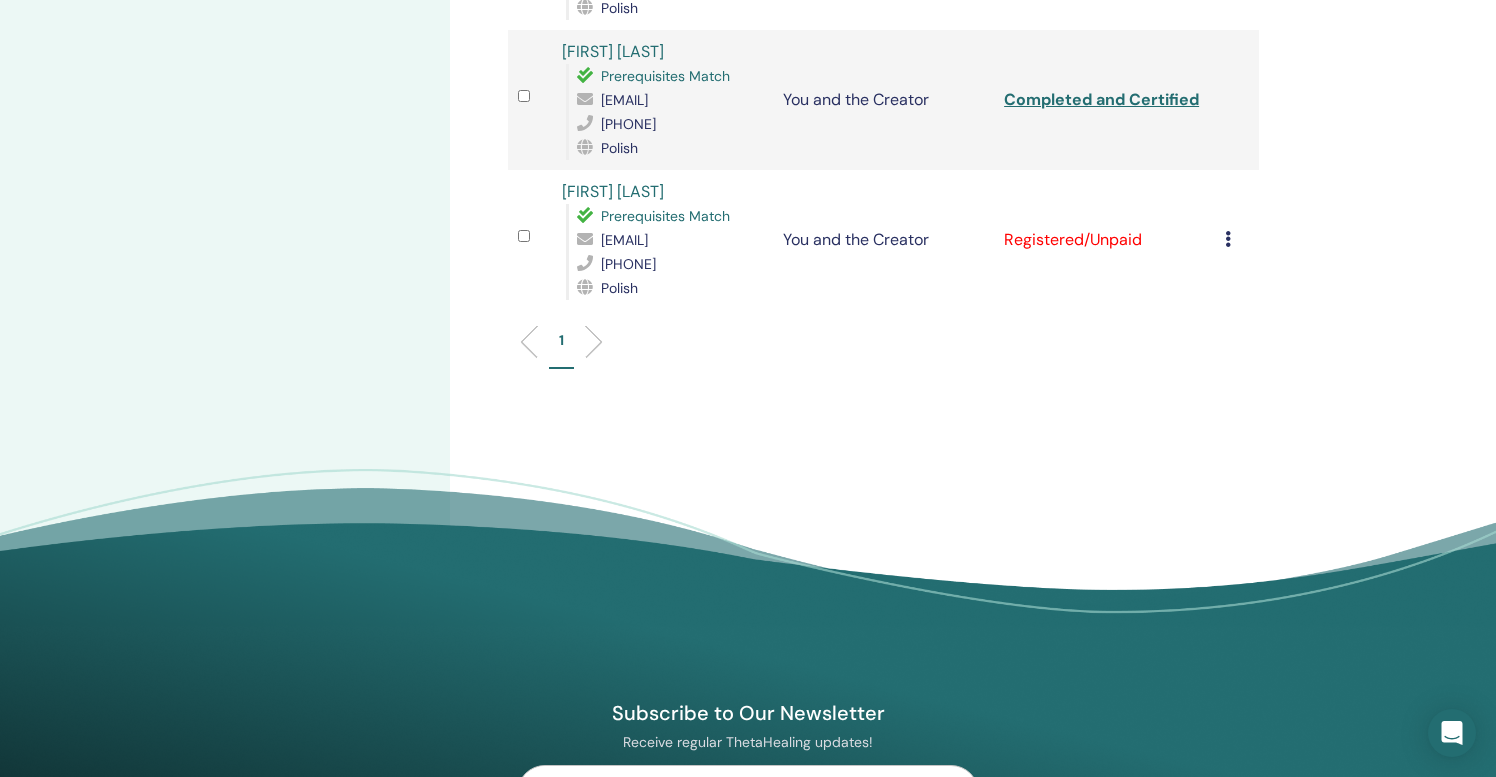 scroll, scrollTop: 1557, scrollLeft: 0, axis: vertical 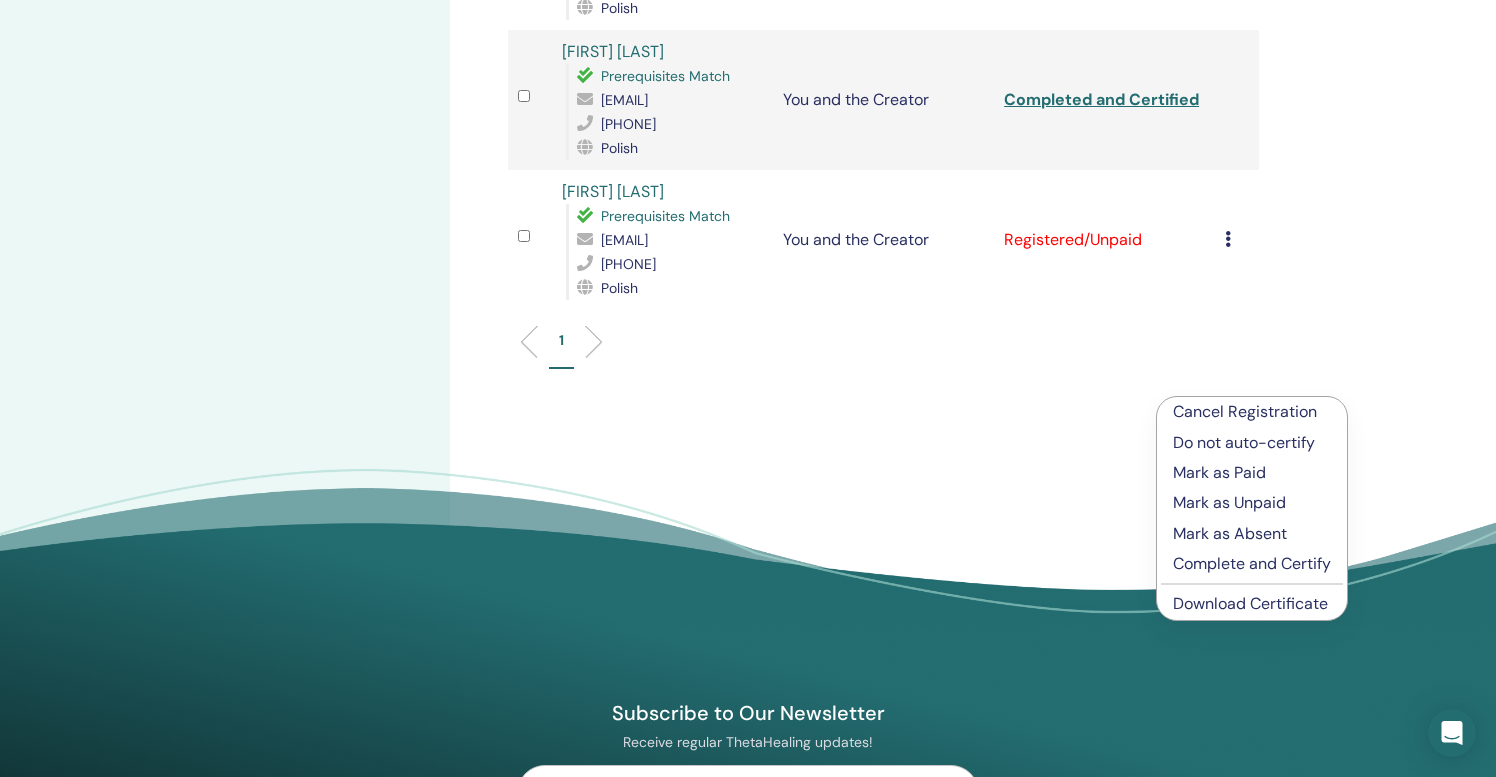 click on "Complete and Certify" at bounding box center (1252, 564) 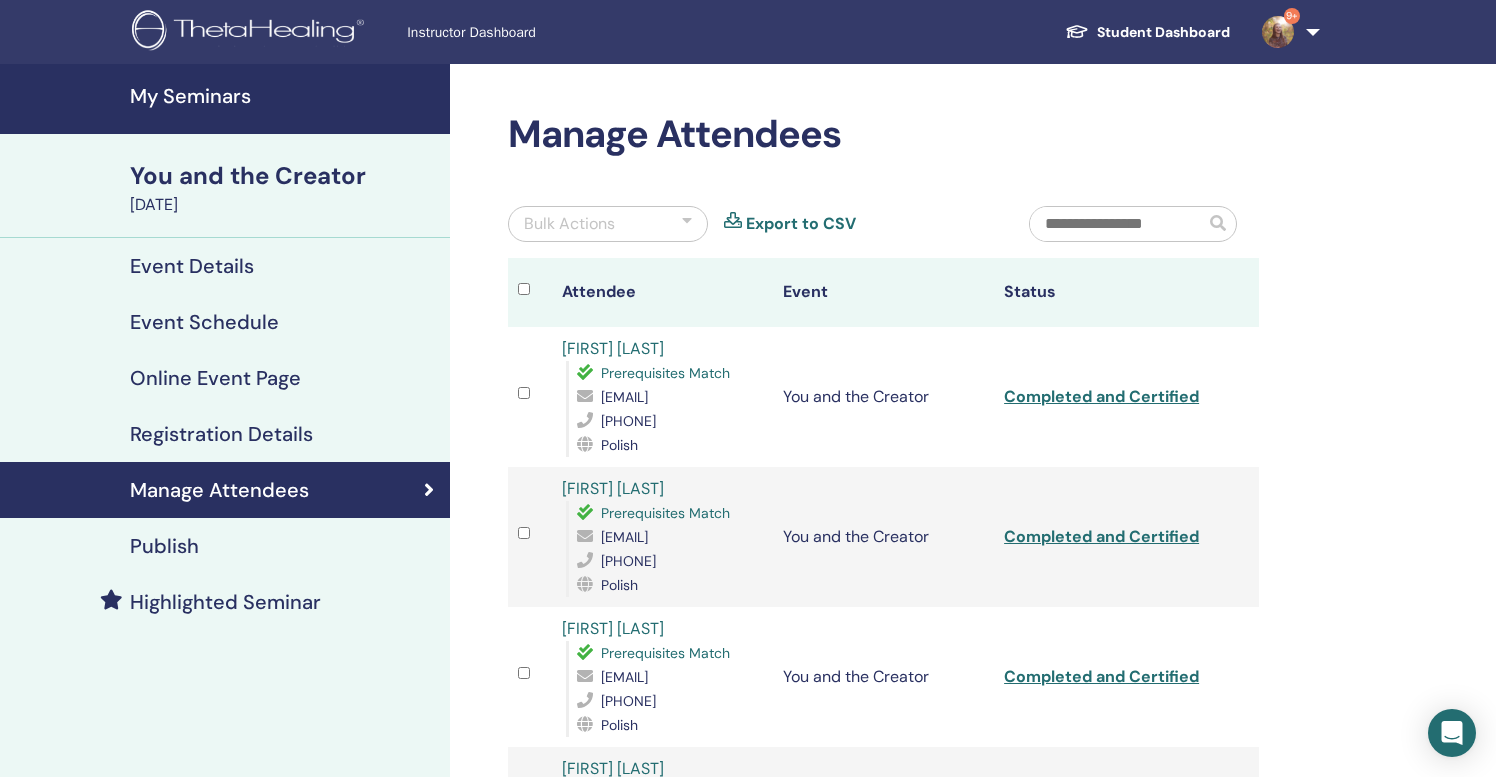 scroll, scrollTop: 0, scrollLeft: 0, axis: both 